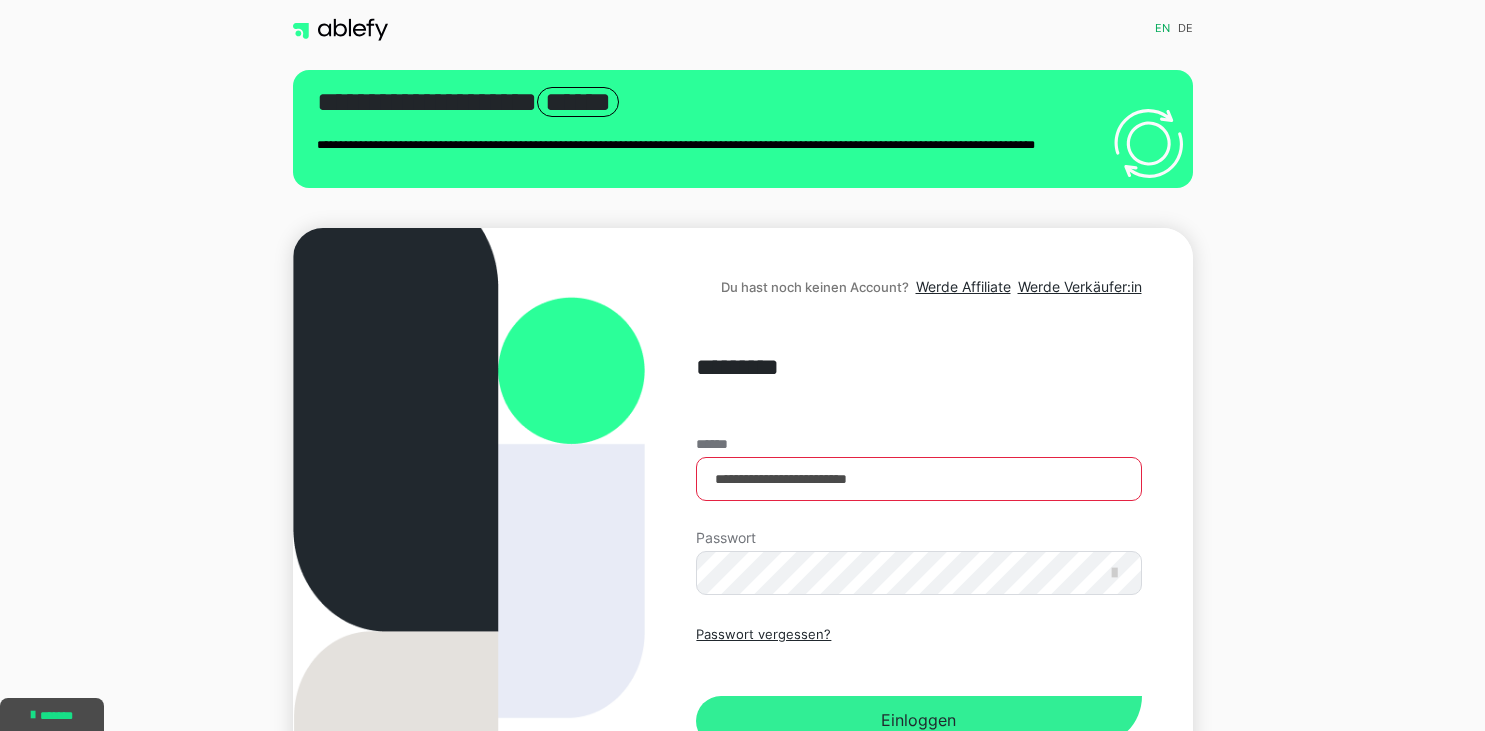 scroll, scrollTop: 0, scrollLeft: 0, axis: both 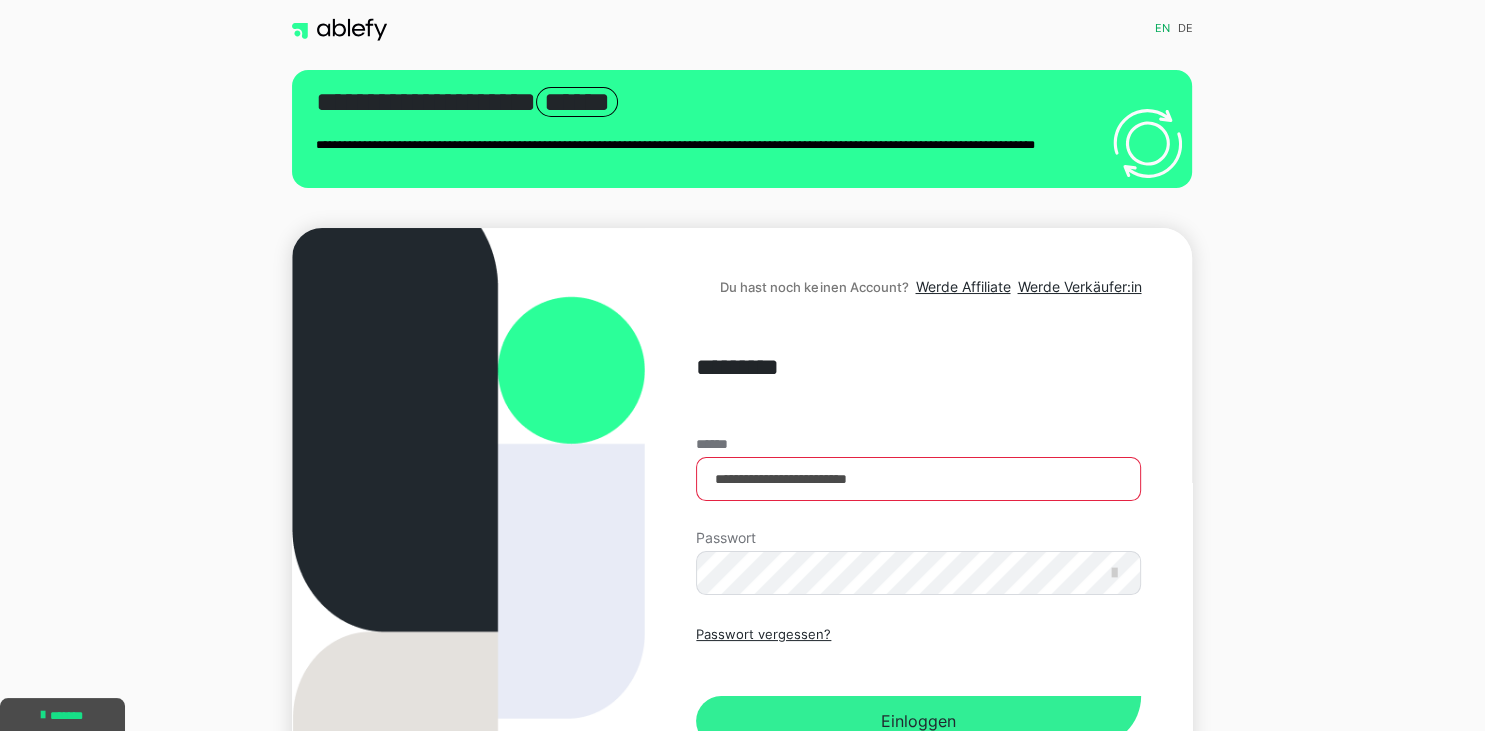 click on "Einloggen" at bounding box center (918, 721) 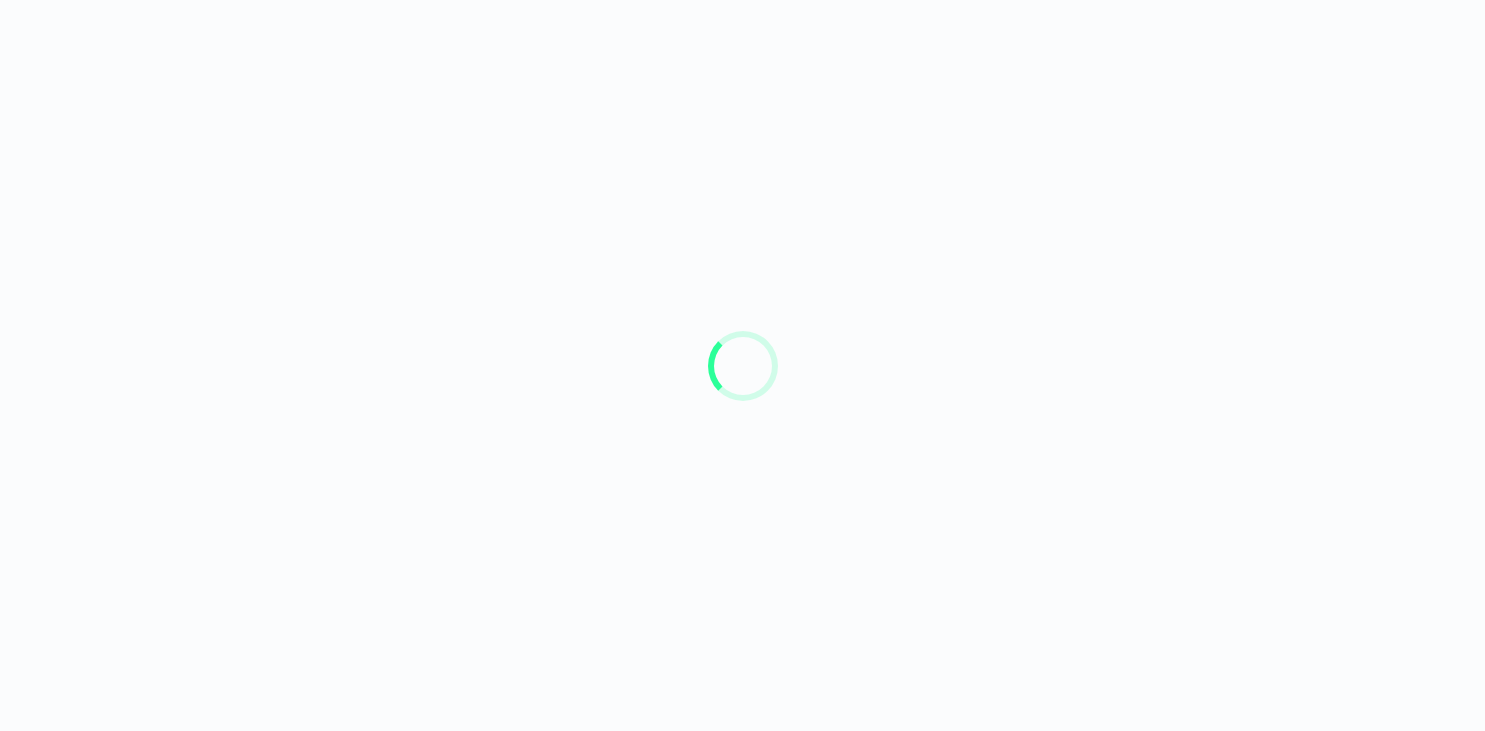 scroll, scrollTop: 0, scrollLeft: 0, axis: both 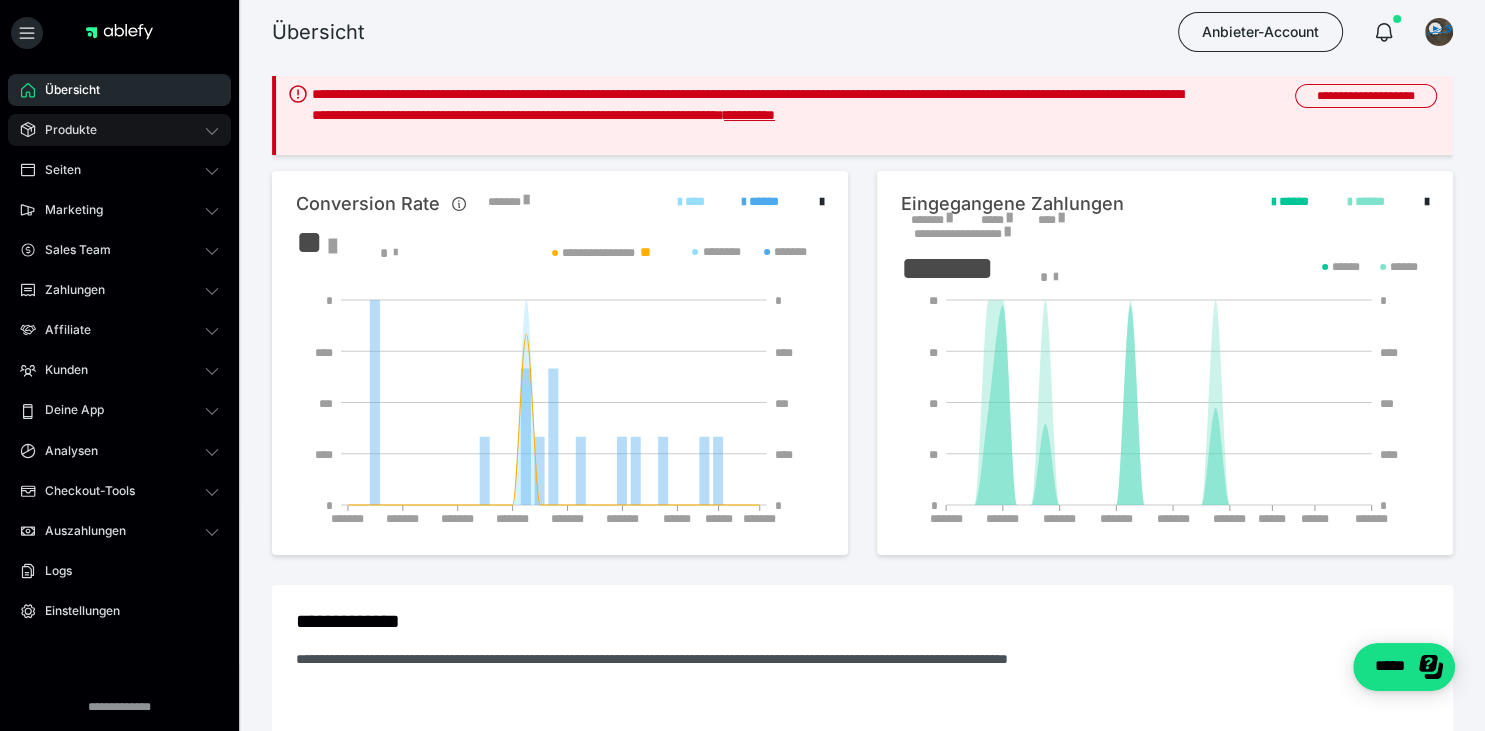 click on "Produkte" at bounding box center [119, 130] 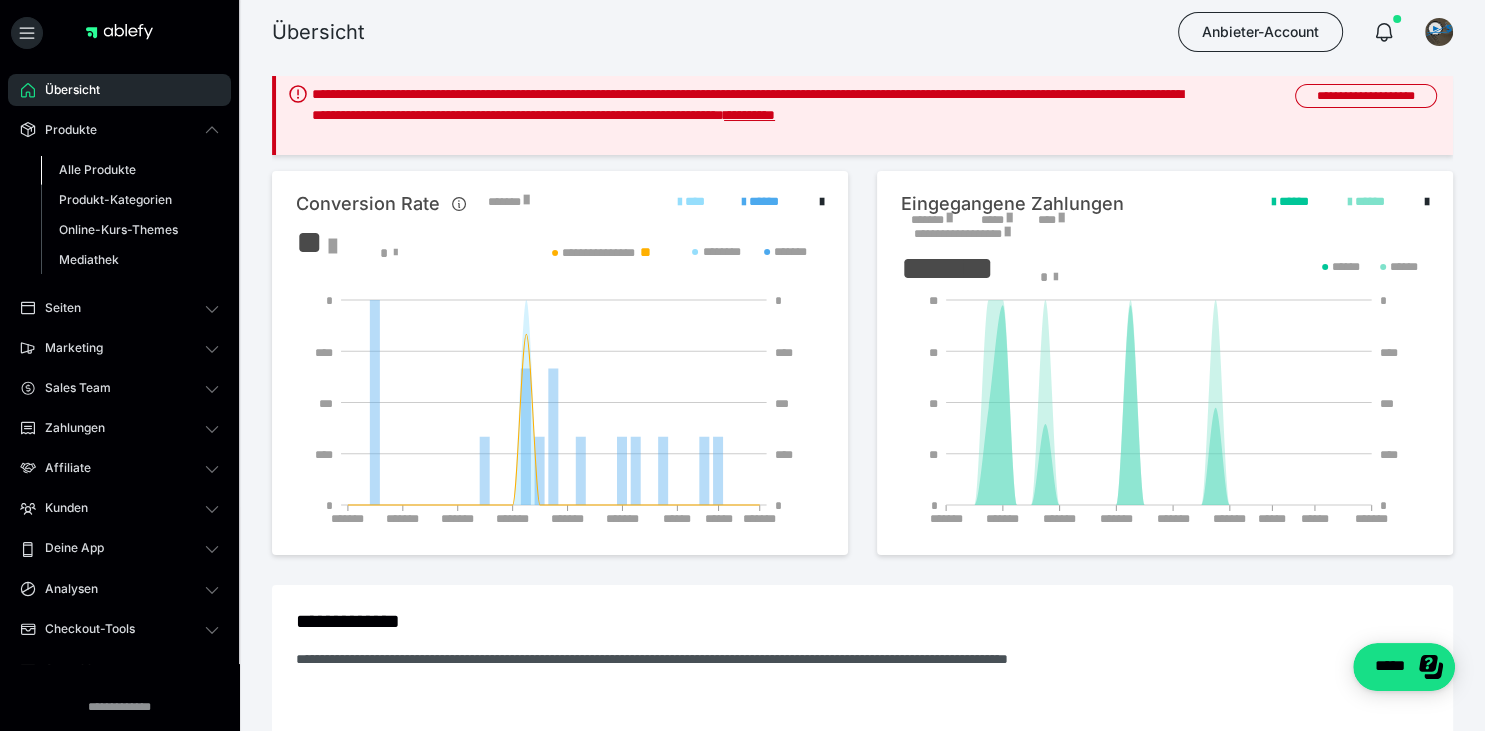 click on "Alle Produkte" at bounding box center [97, 169] 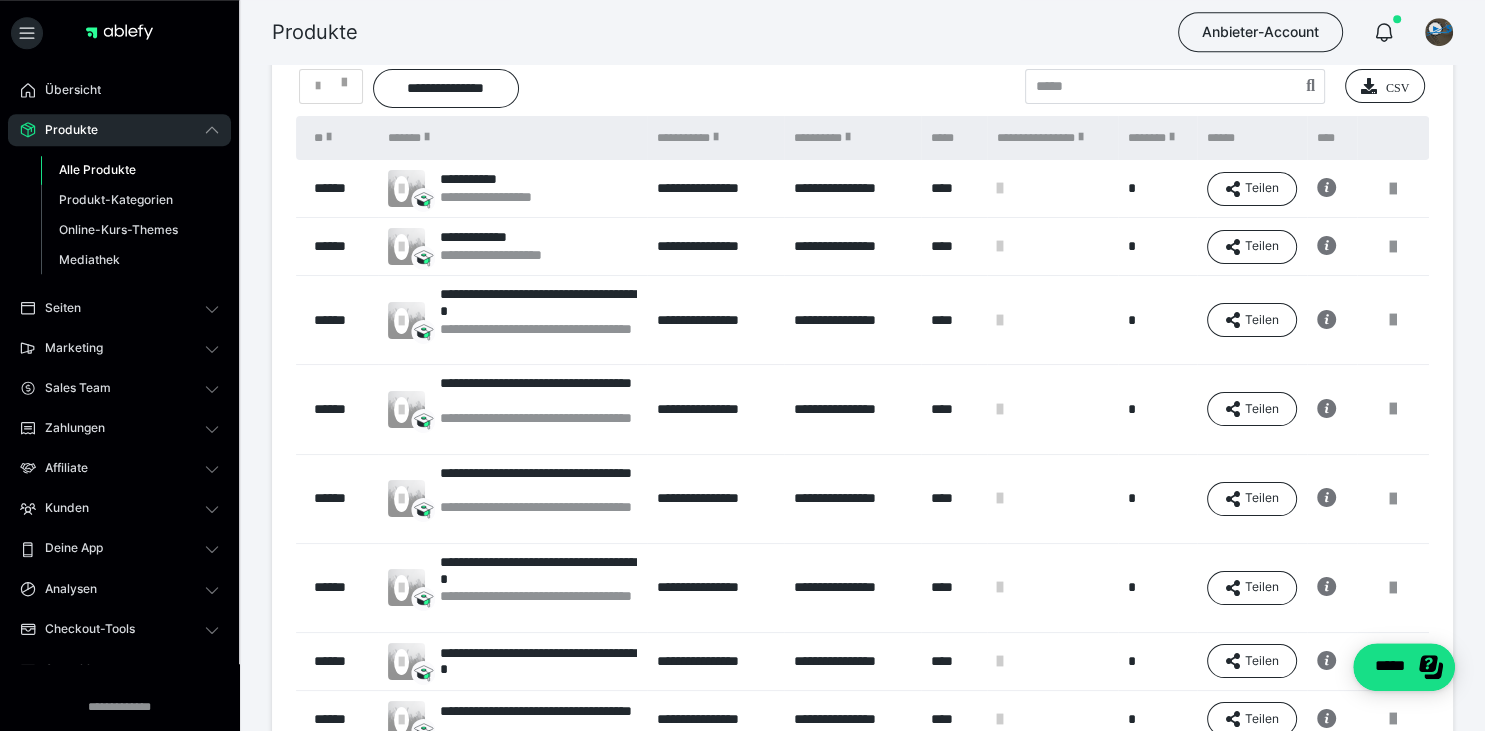 scroll, scrollTop: 76, scrollLeft: 0, axis: vertical 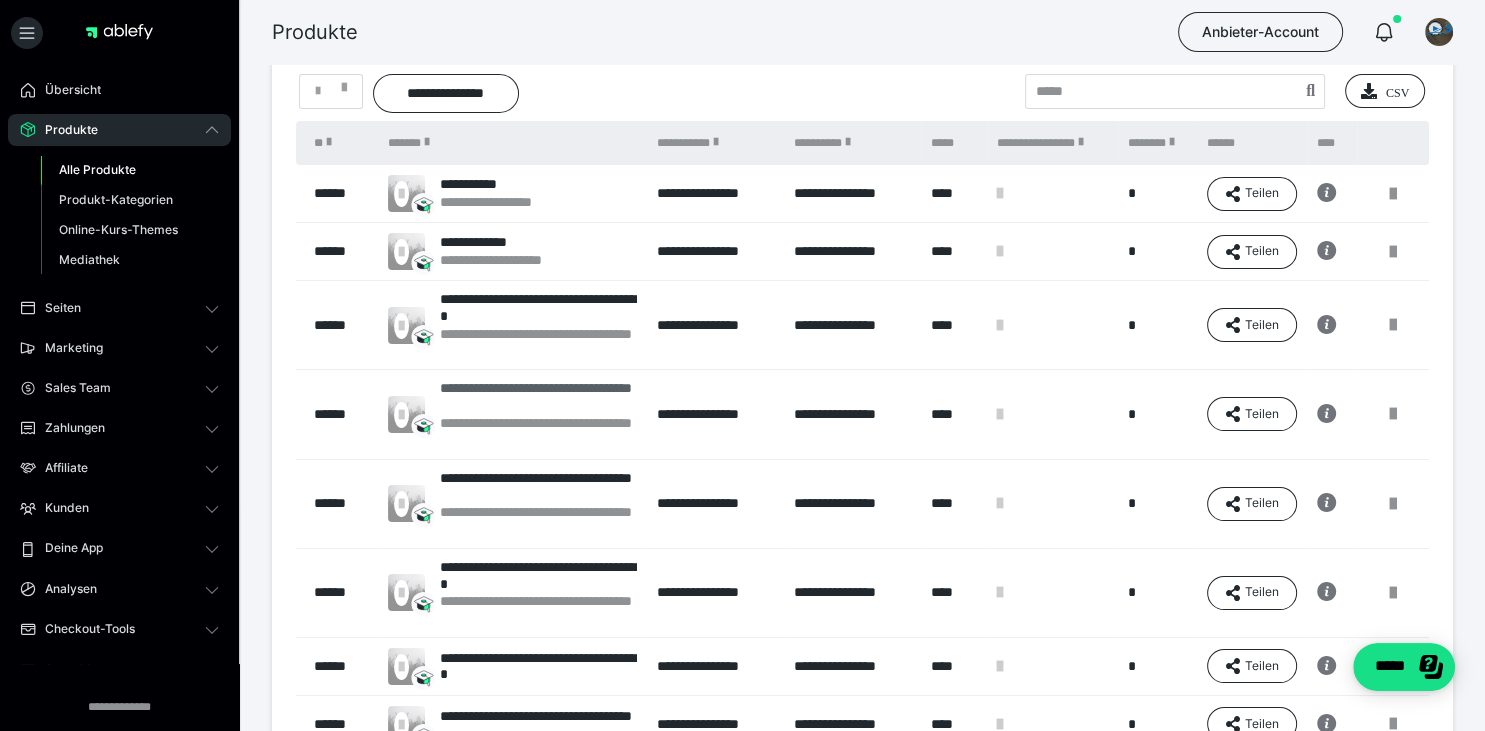 click on "**********" at bounding box center (538, 397) 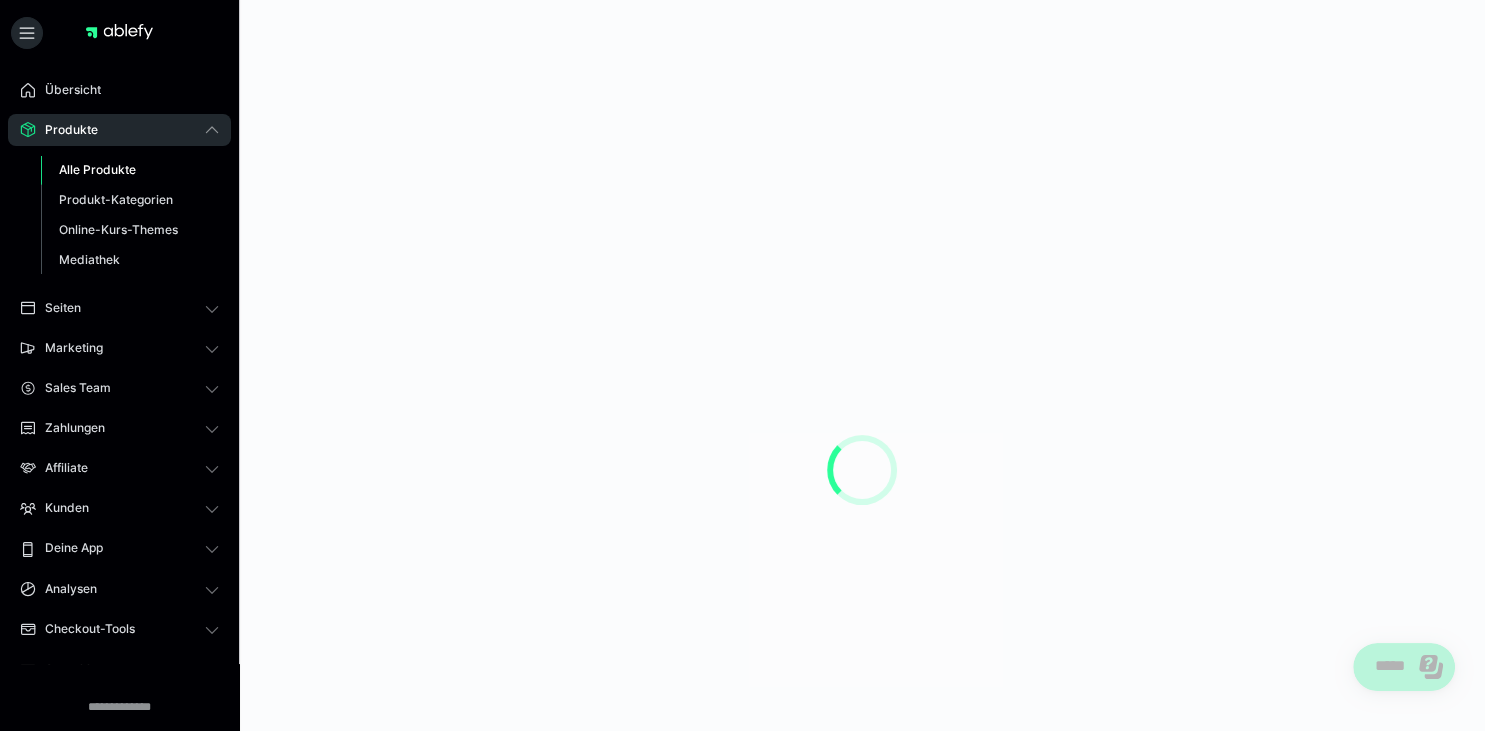 scroll, scrollTop: 0, scrollLeft: 0, axis: both 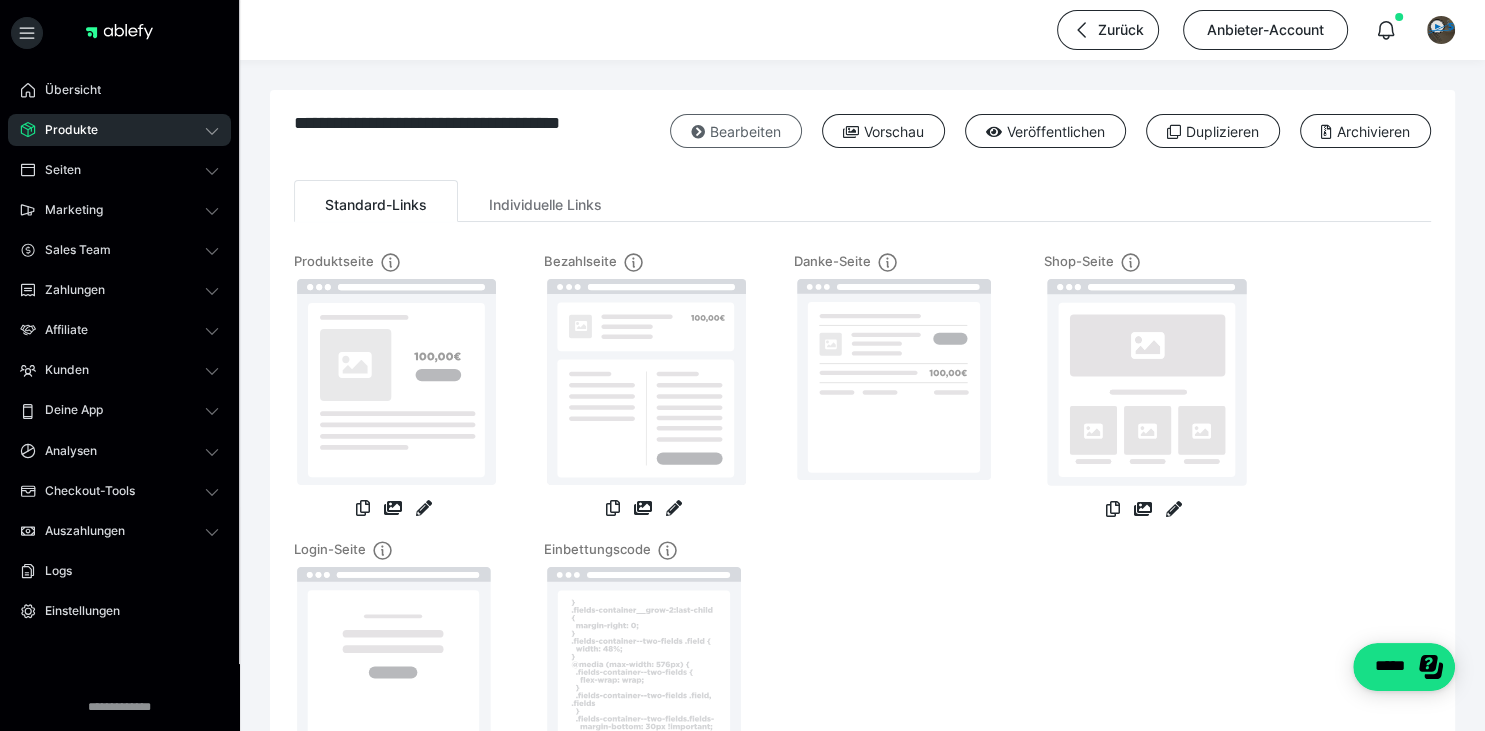 click at bounding box center (698, 132) 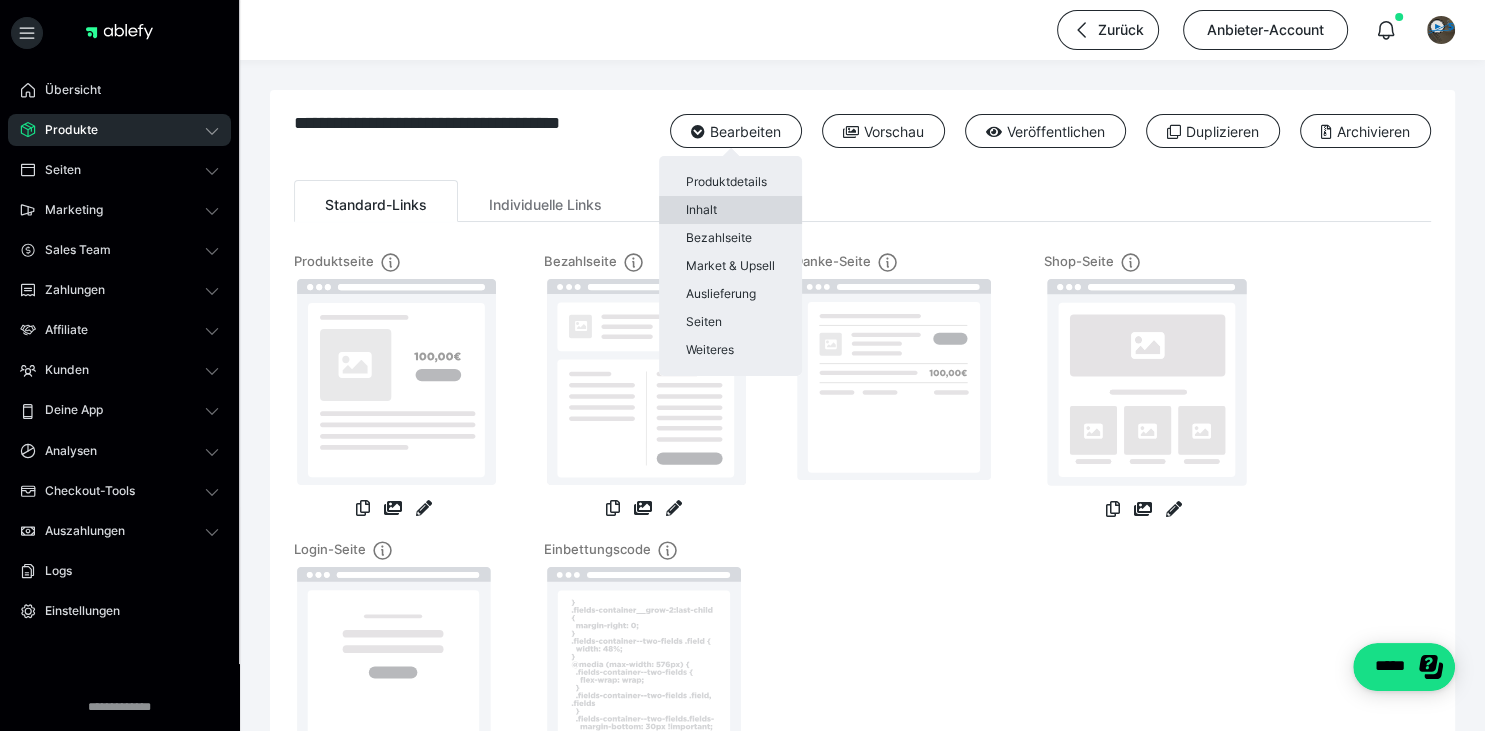 click on "Inhalt" at bounding box center [730, 210] 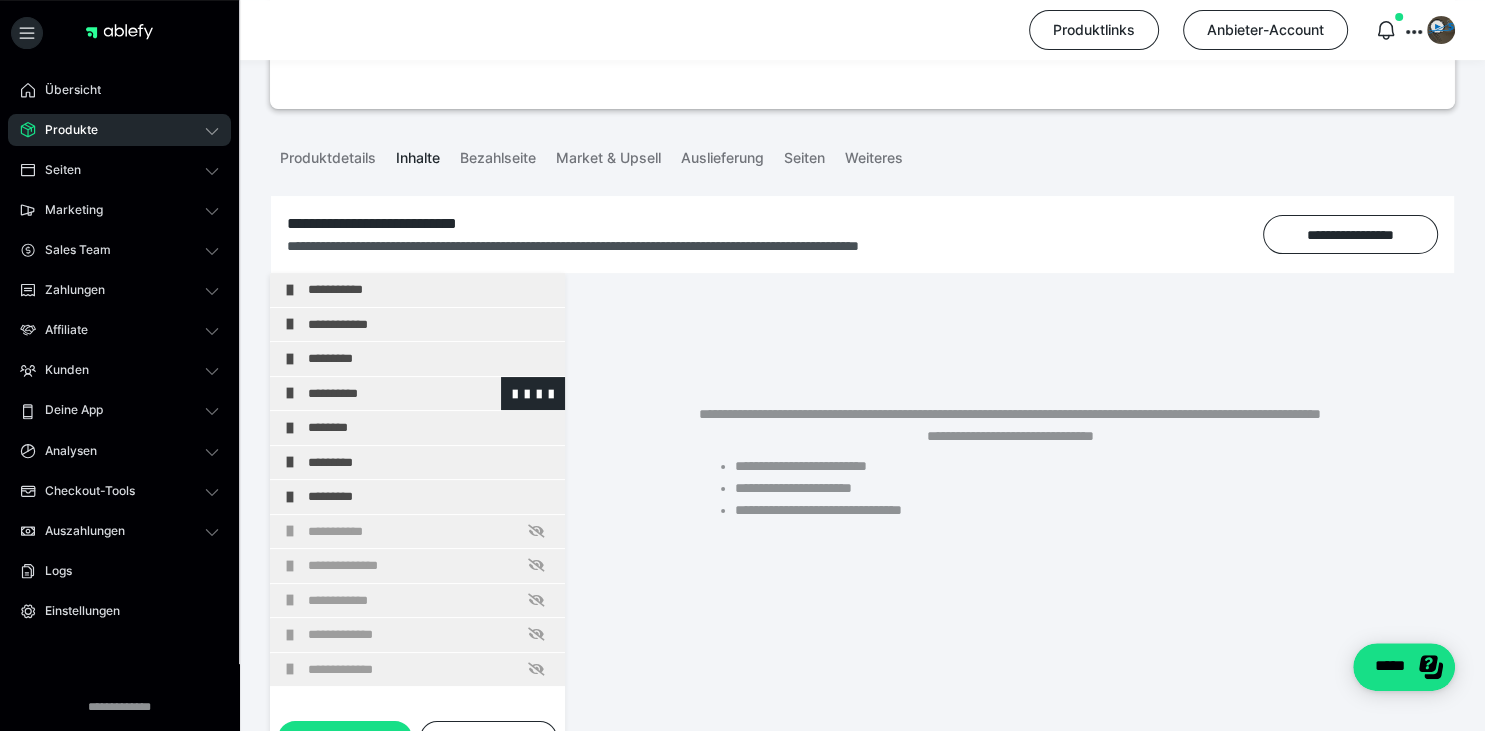 scroll, scrollTop: 0, scrollLeft: 0, axis: both 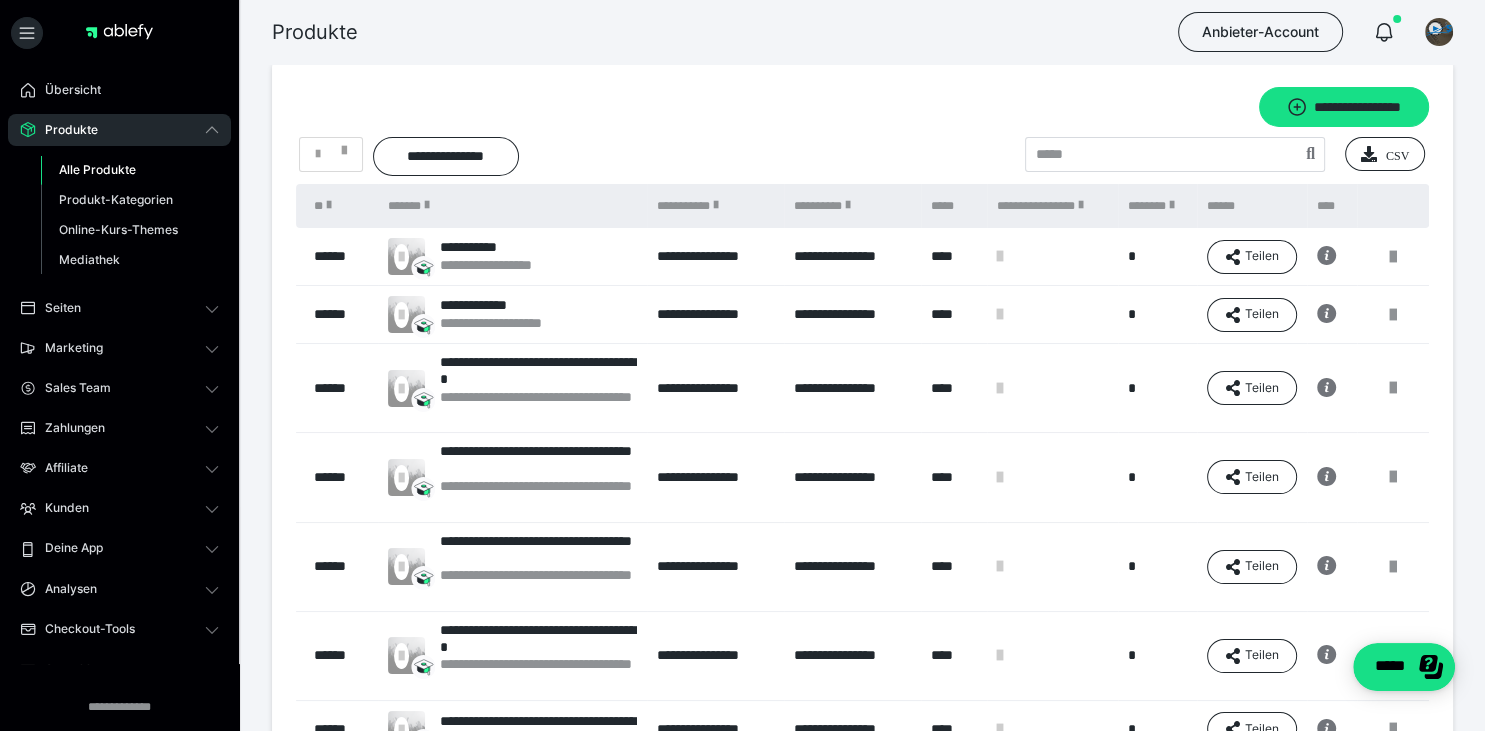 click on "**********" at bounding box center [512, 388] 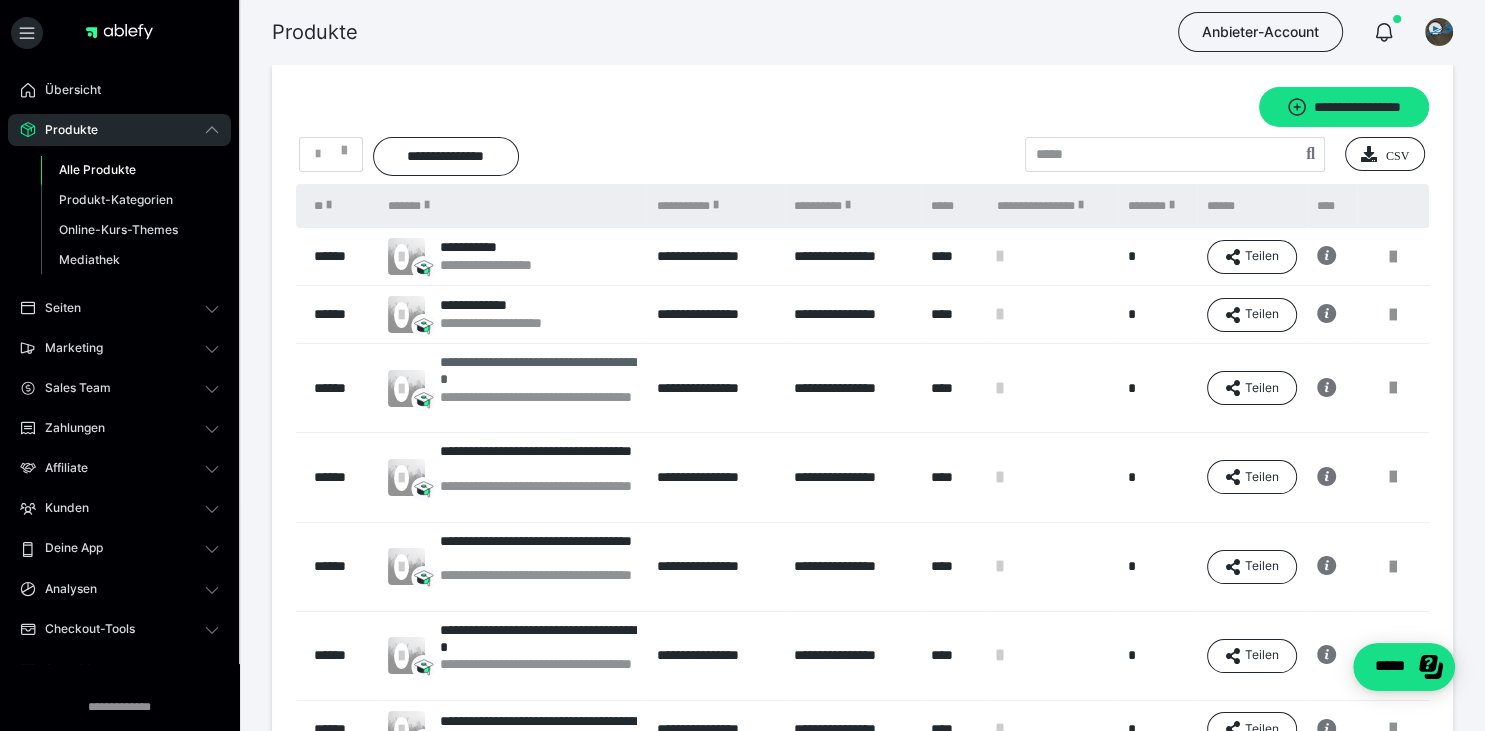 click on "**********" at bounding box center [538, 371] 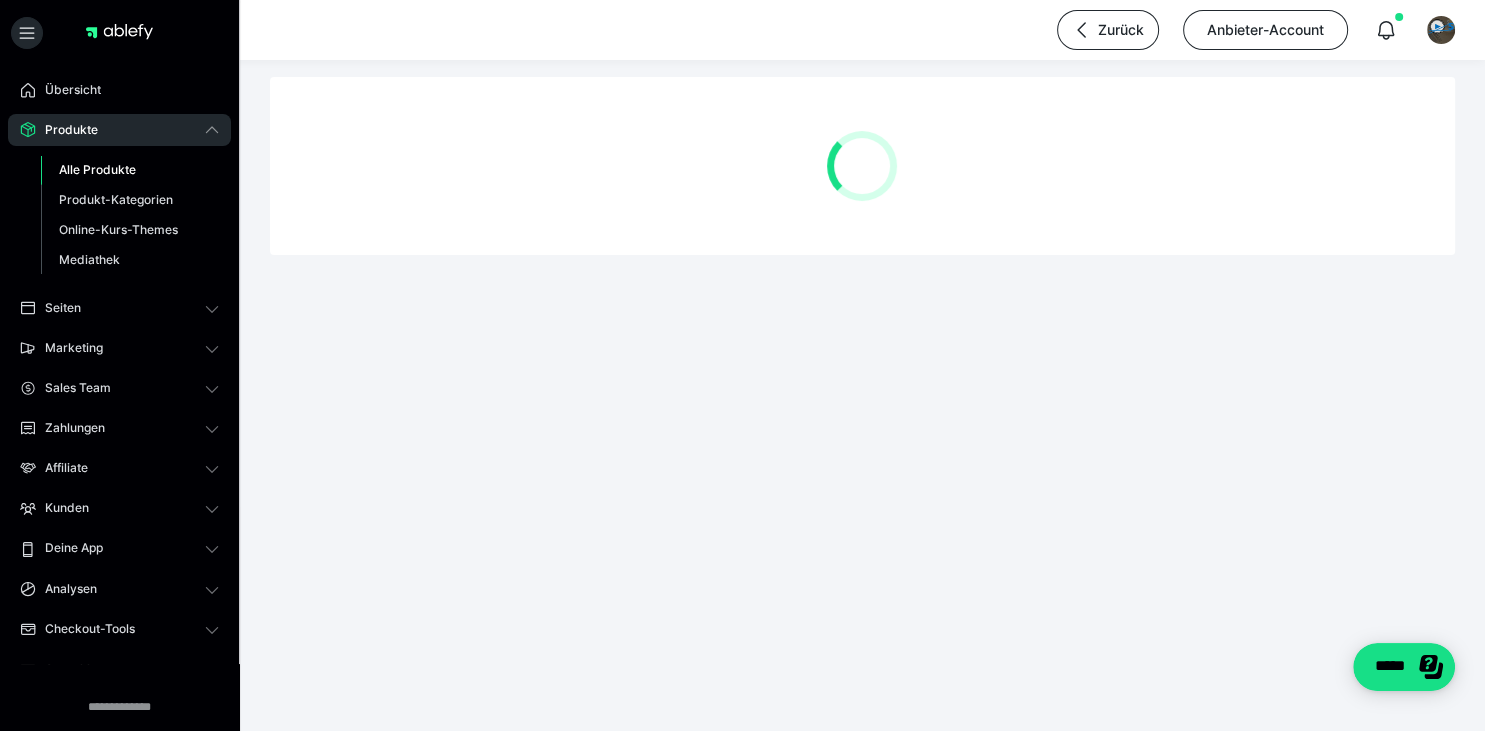scroll, scrollTop: 0, scrollLeft: 0, axis: both 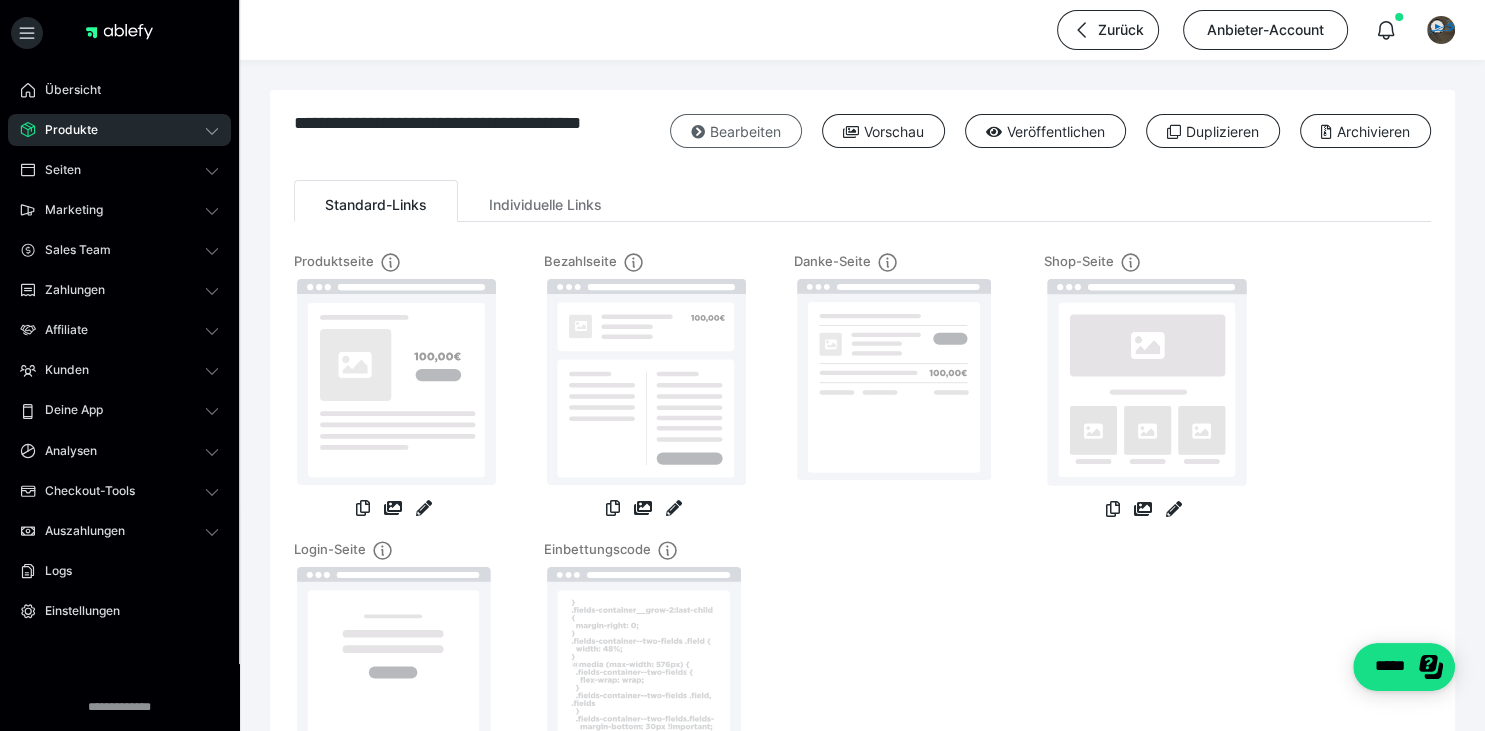 click at bounding box center (698, 132) 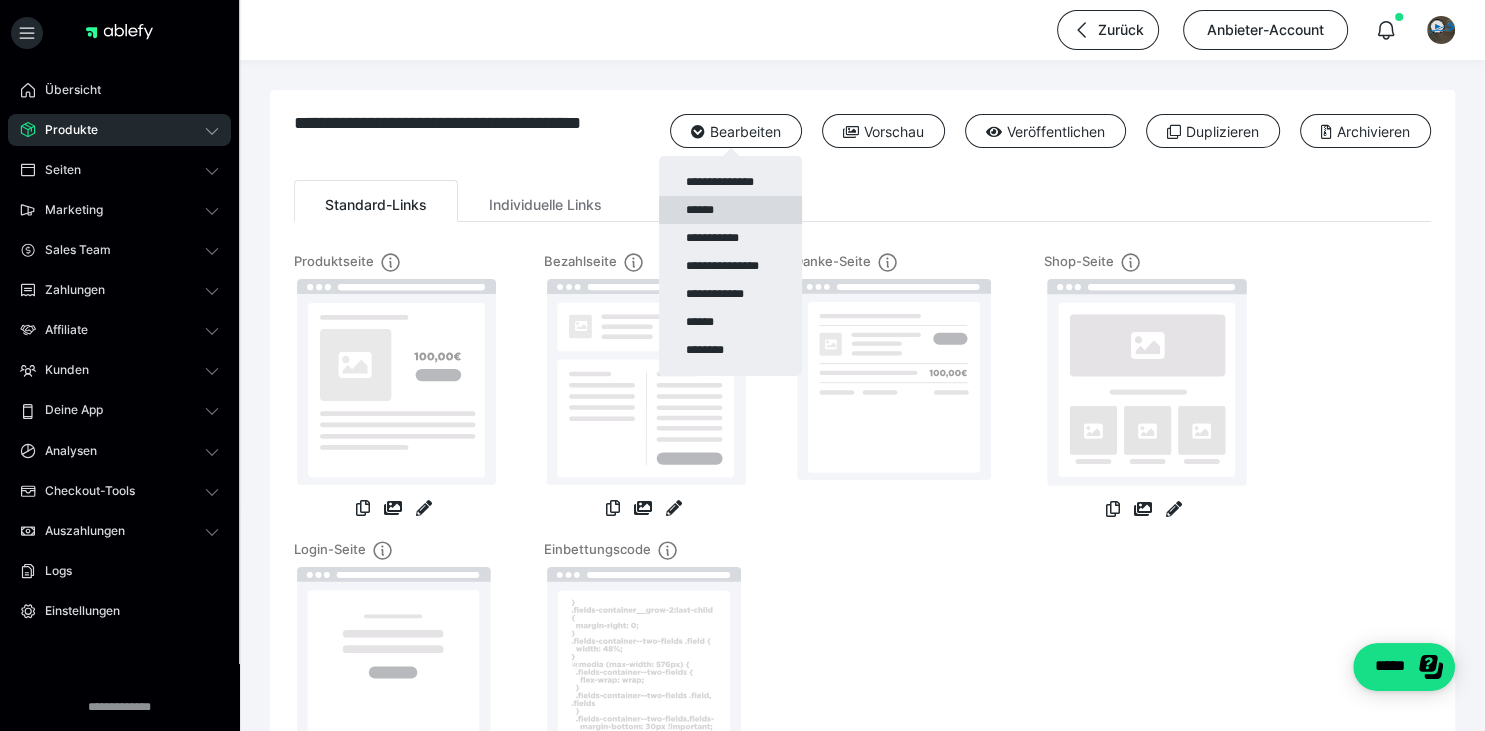 click on "******" at bounding box center [730, 210] 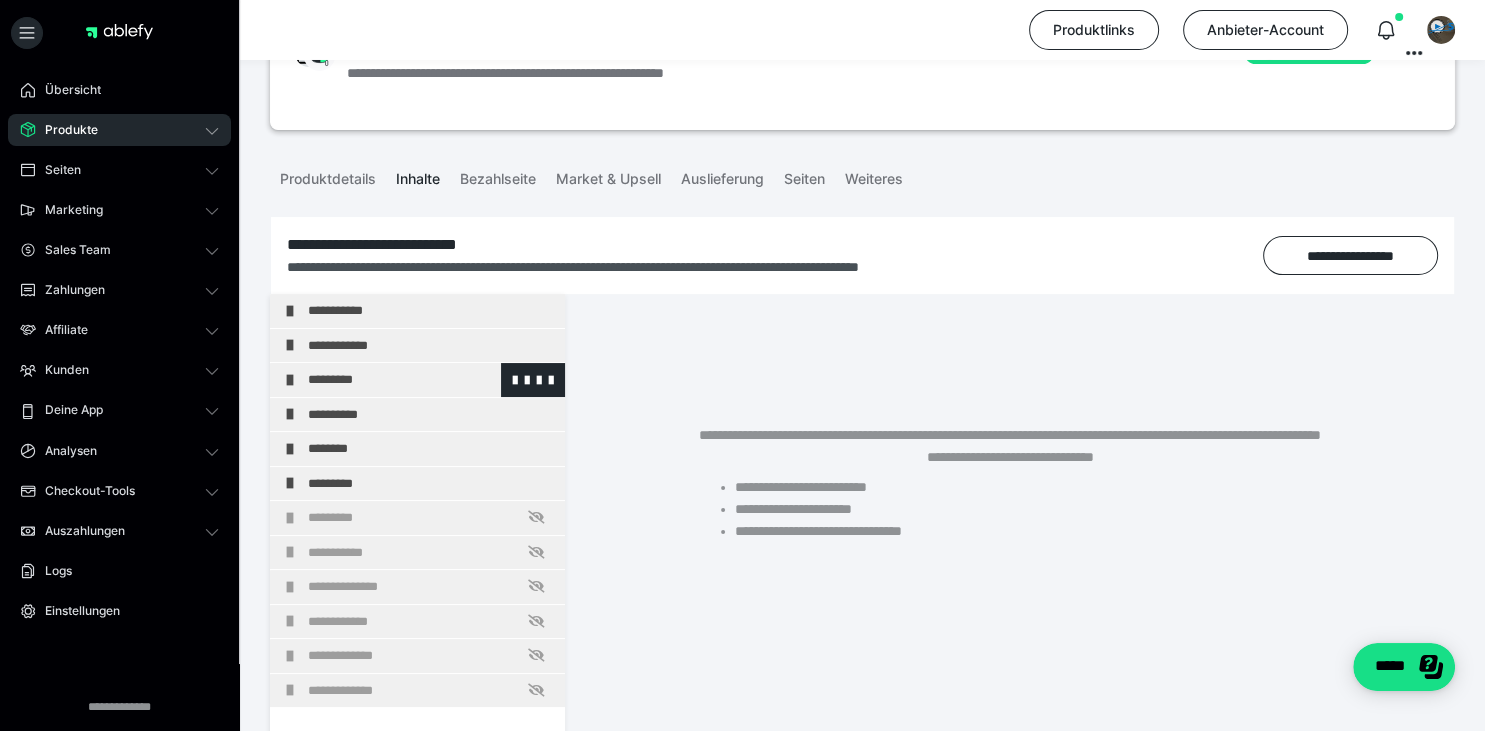 scroll, scrollTop: 117, scrollLeft: 0, axis: vertical 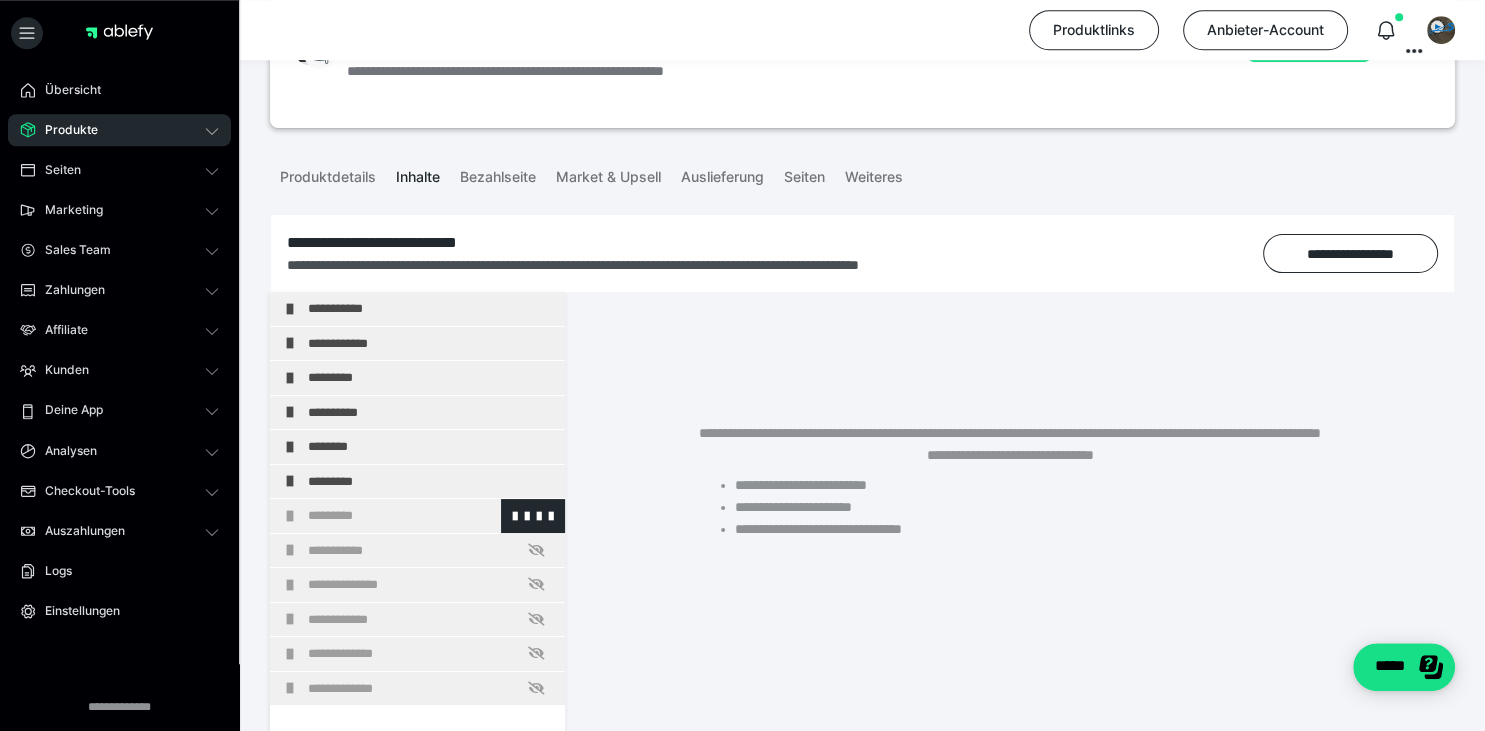 click at bounding box center (290, 516) 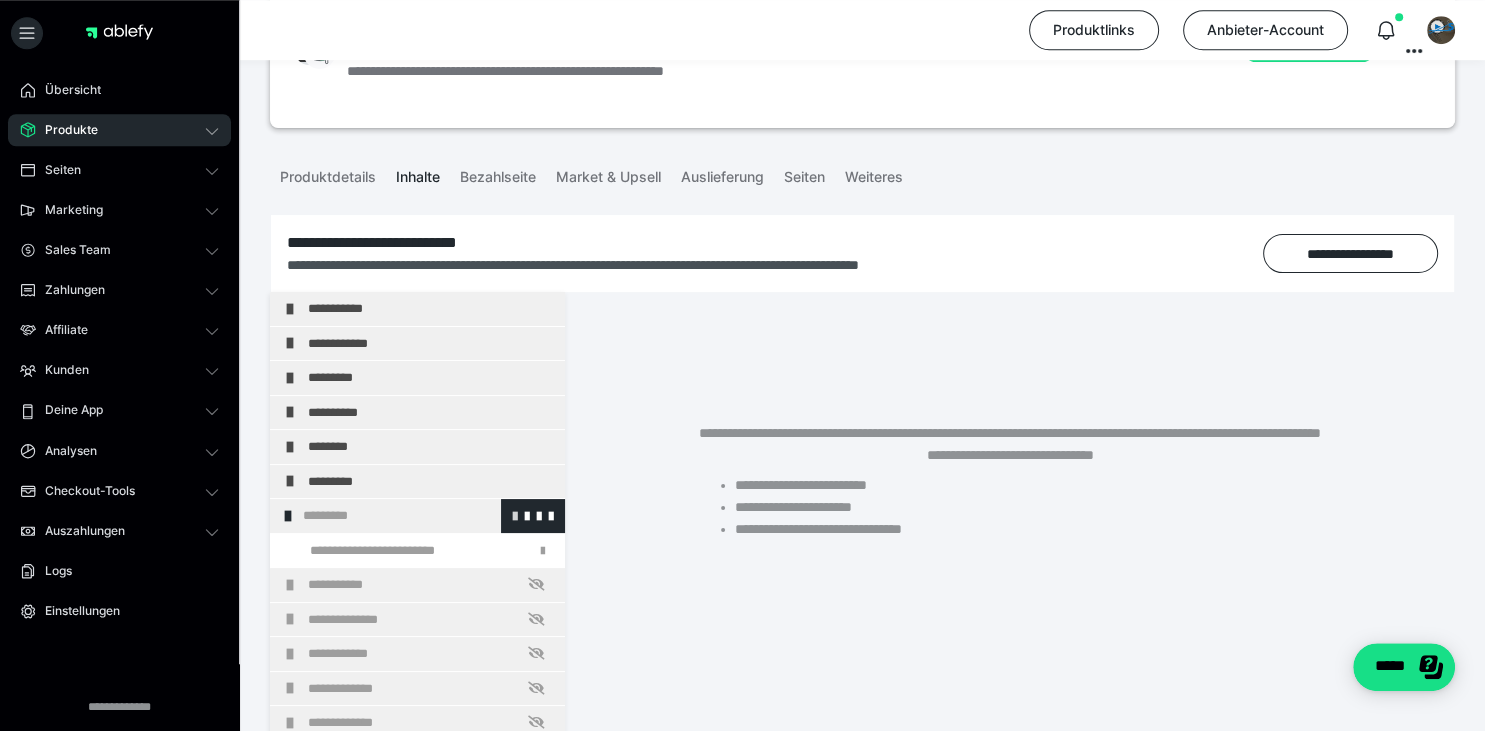 click at bounding box center (515, 515) 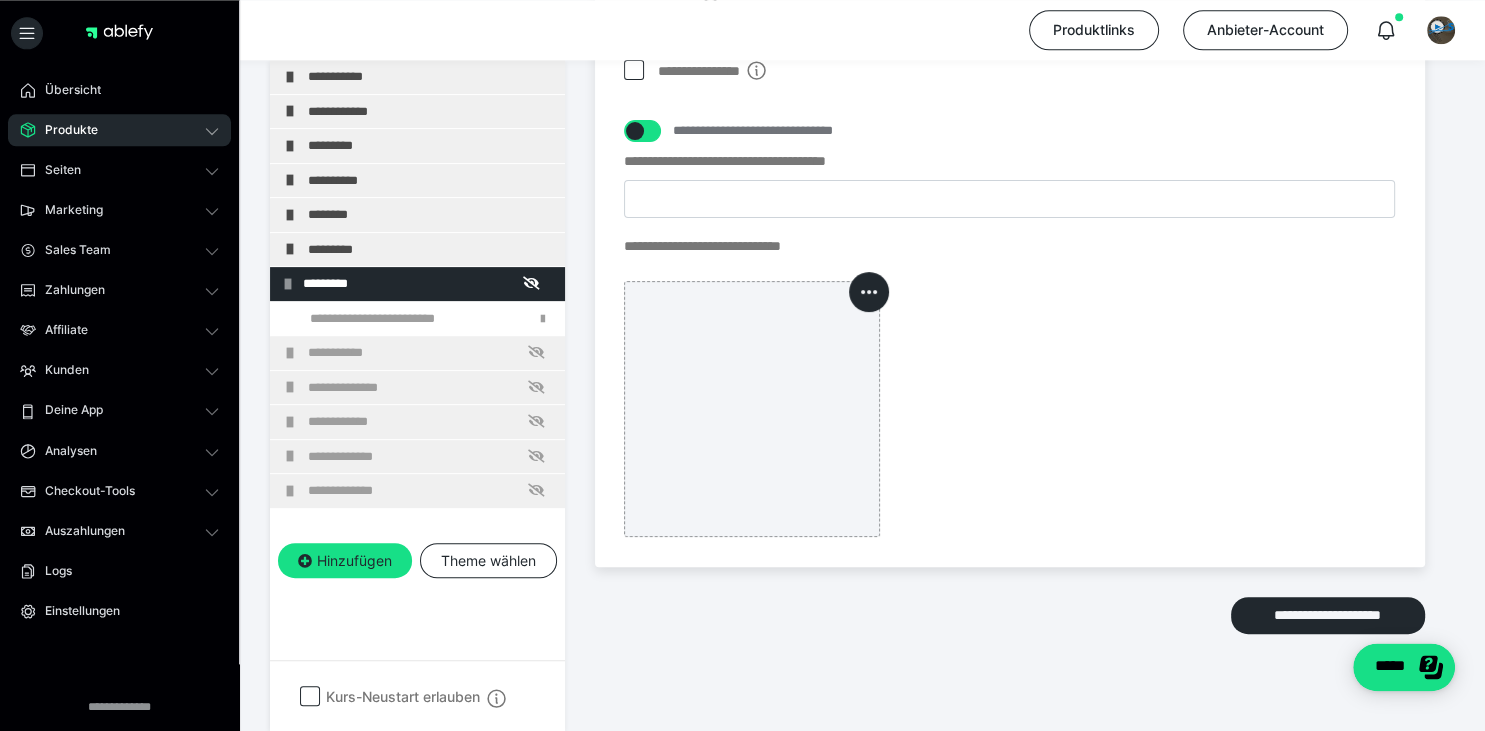 scroll, scrollTop: 567, scrollLeft: 0, axis: vertical 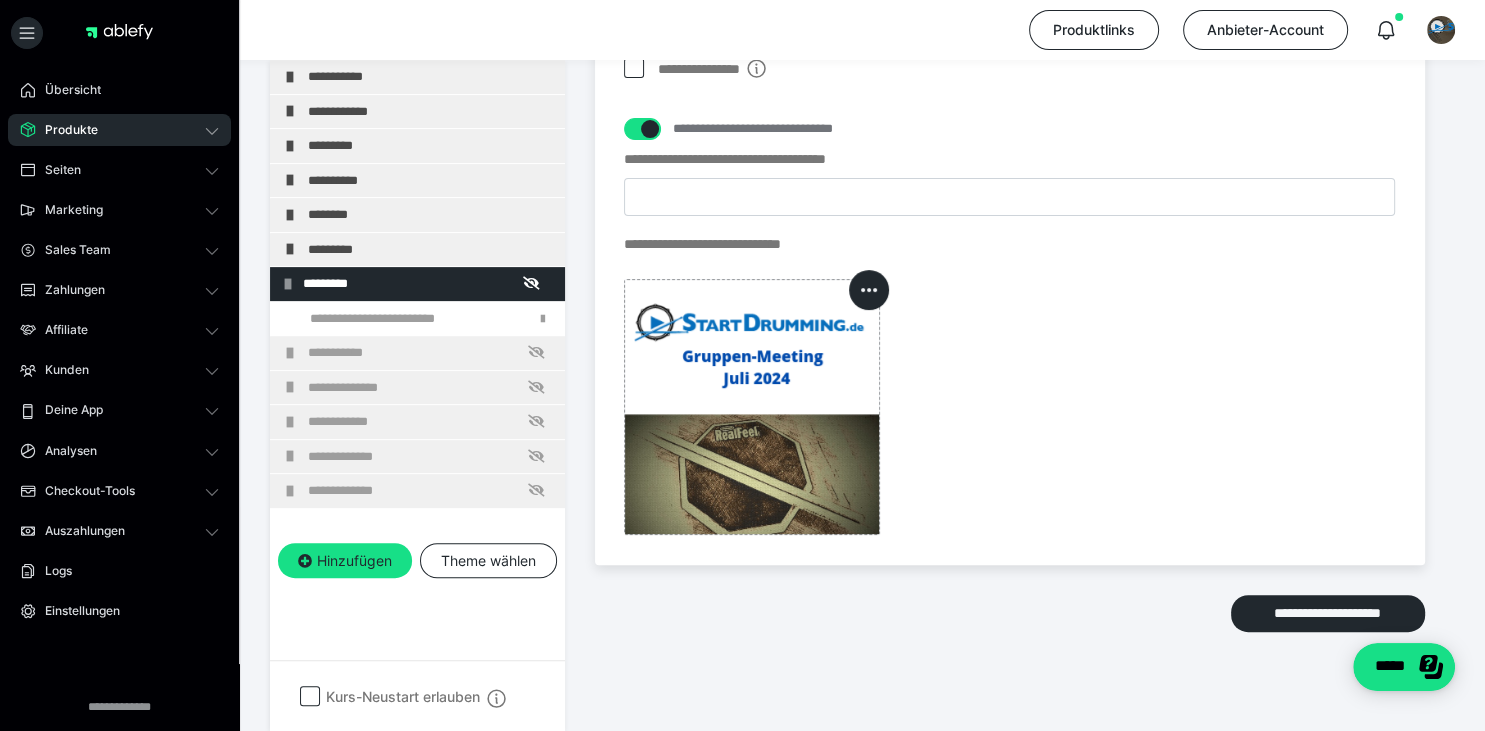 click 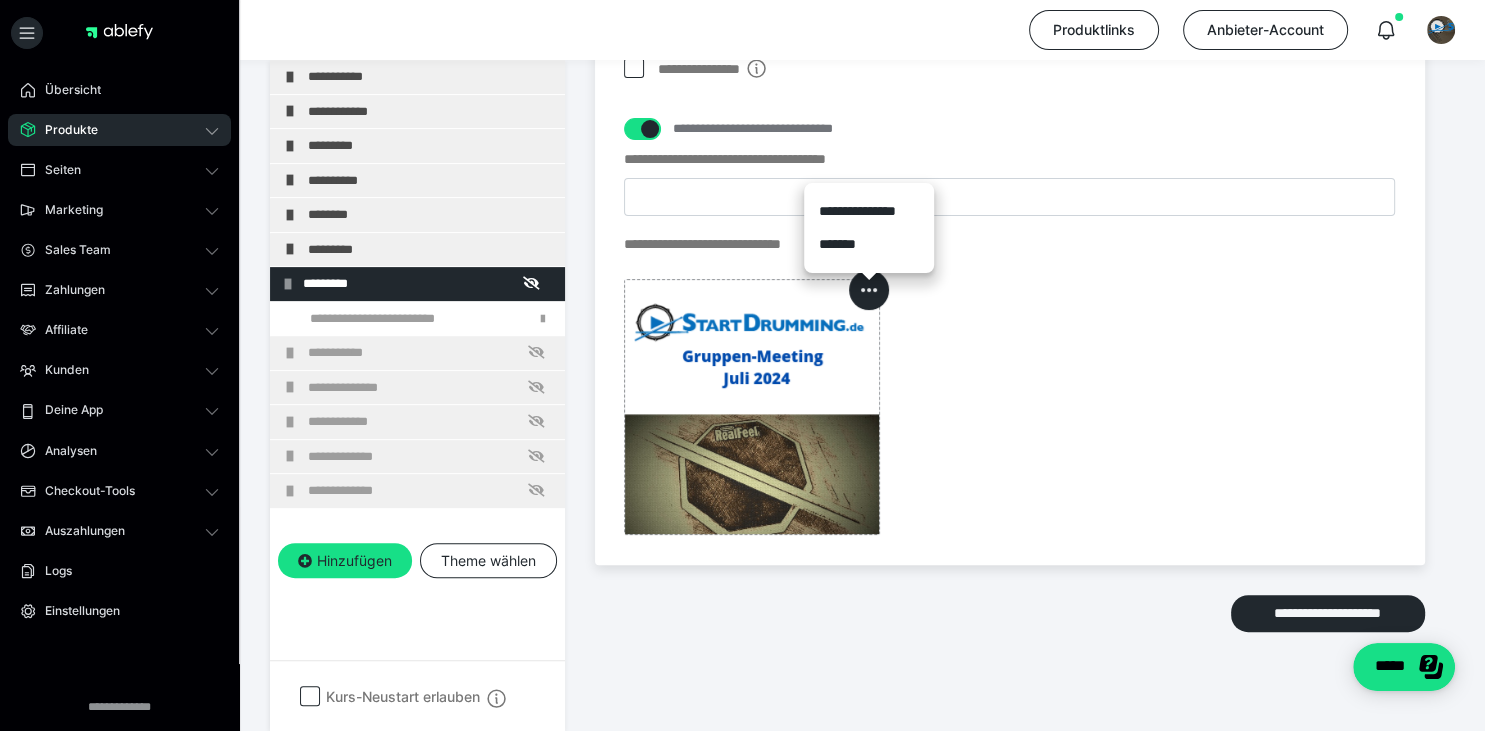 click on "*******" at bounding box center [869, 244] 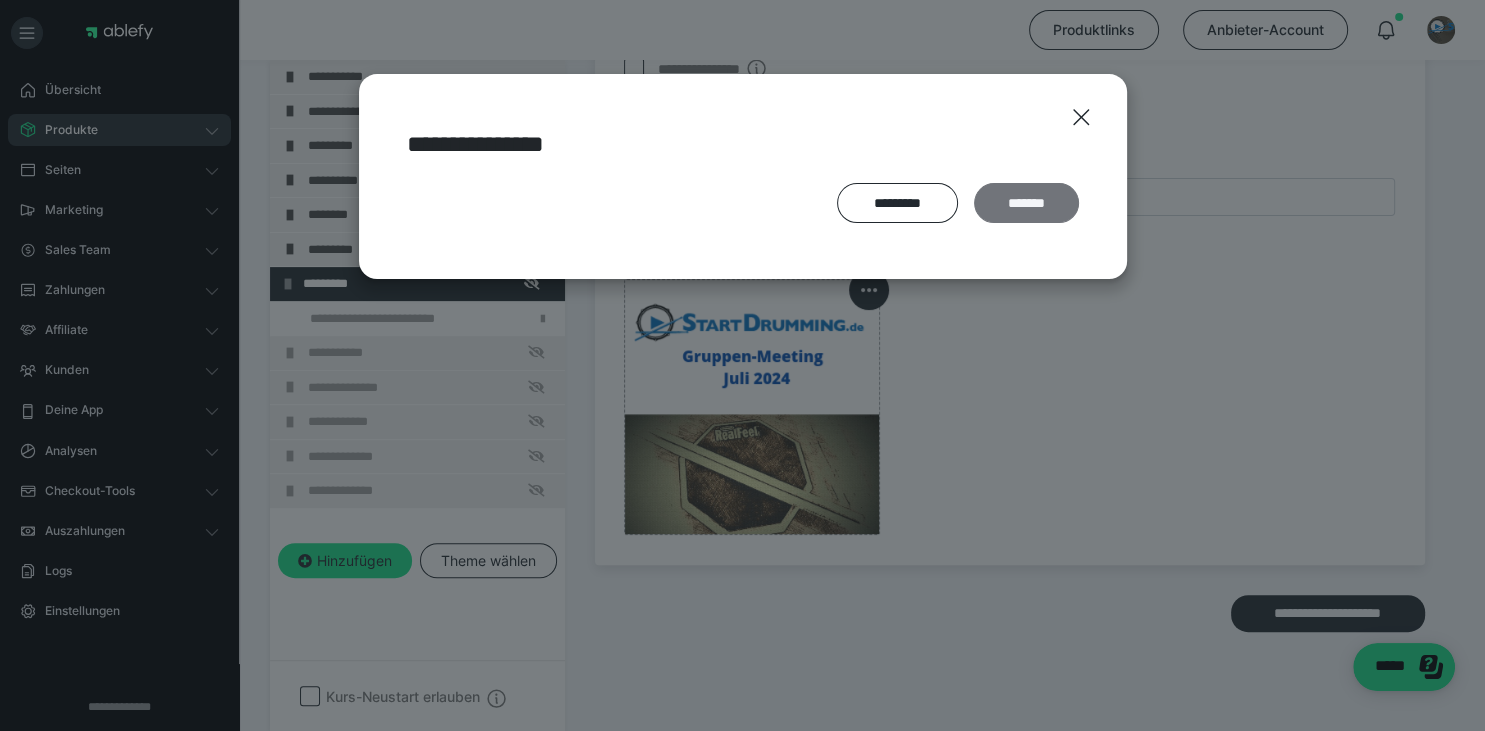 click on "*******" at bounding box center [1026, 203] 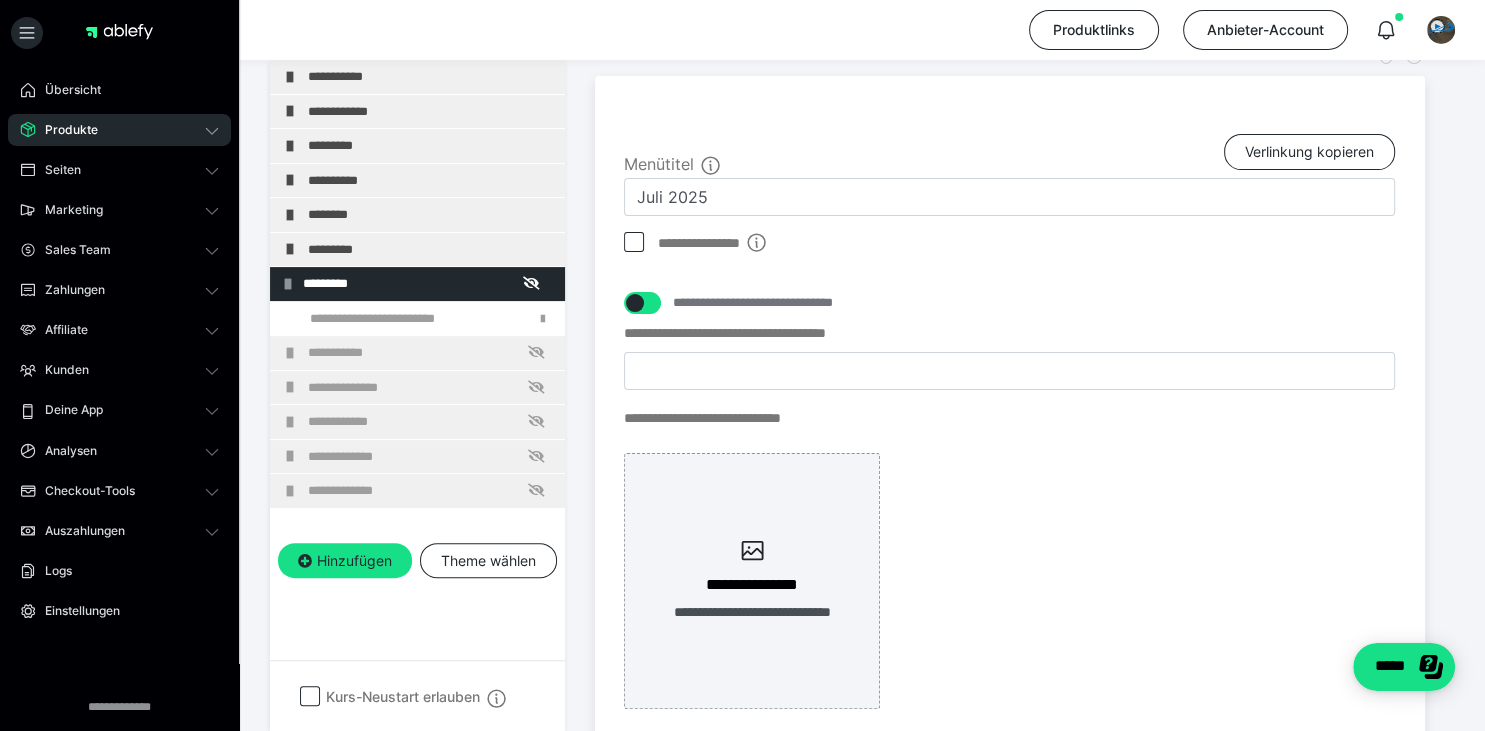 scroll, scrollTop: 394, scrollLeft: 0, axis: vertical 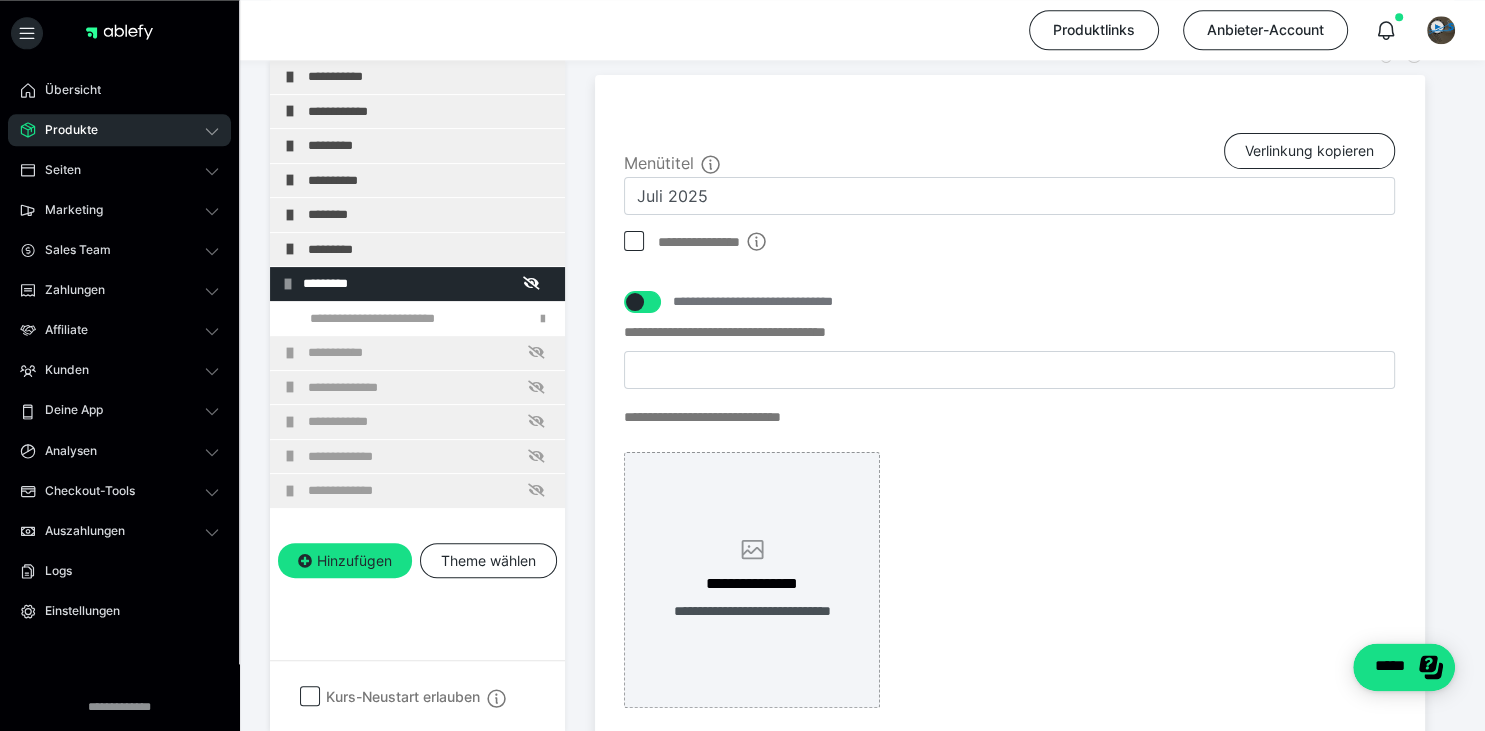 click on "**********" at bounding box center (752, 580) 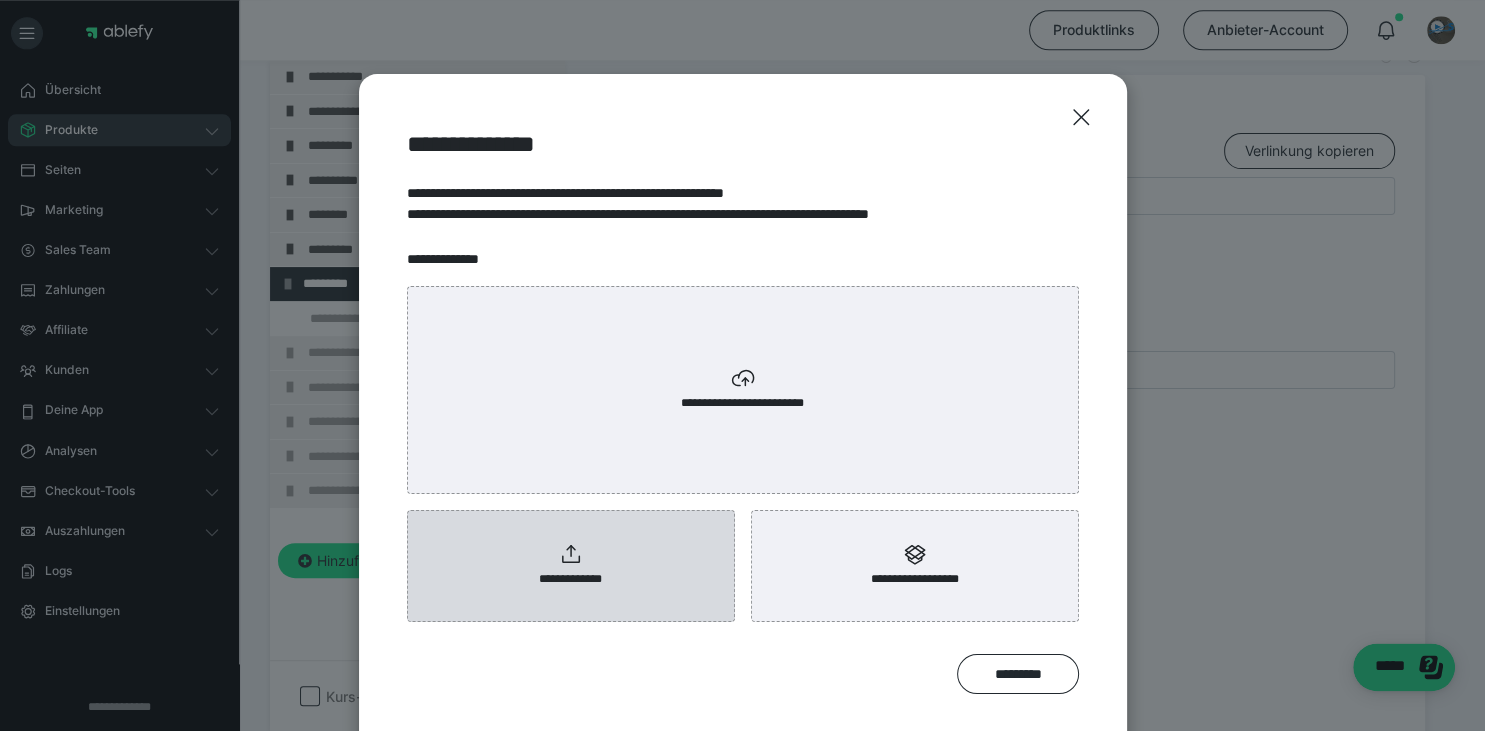 click on "**********" at bounding box center [571, 566] 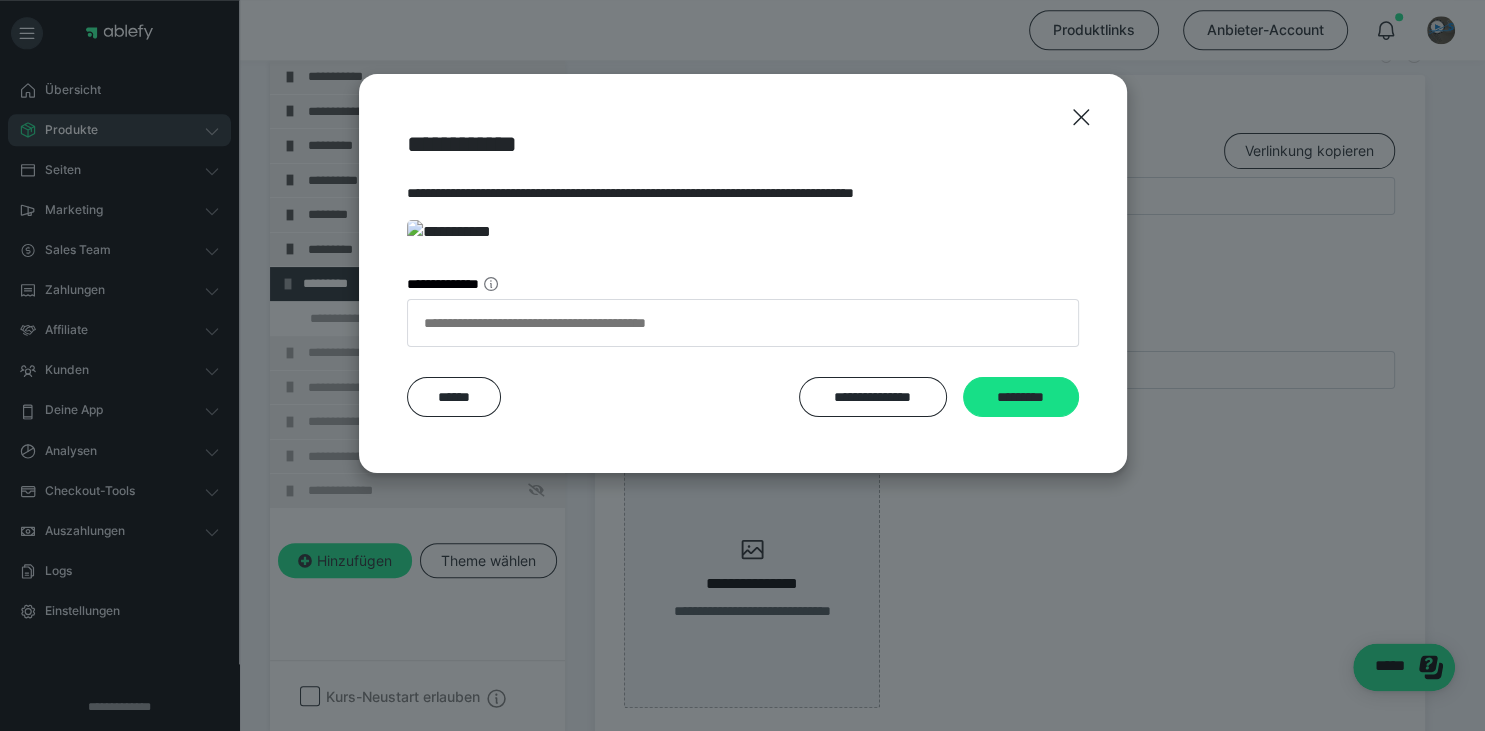 scroll, scrollTop: 390, scrollLeft: 0, axis: vertical 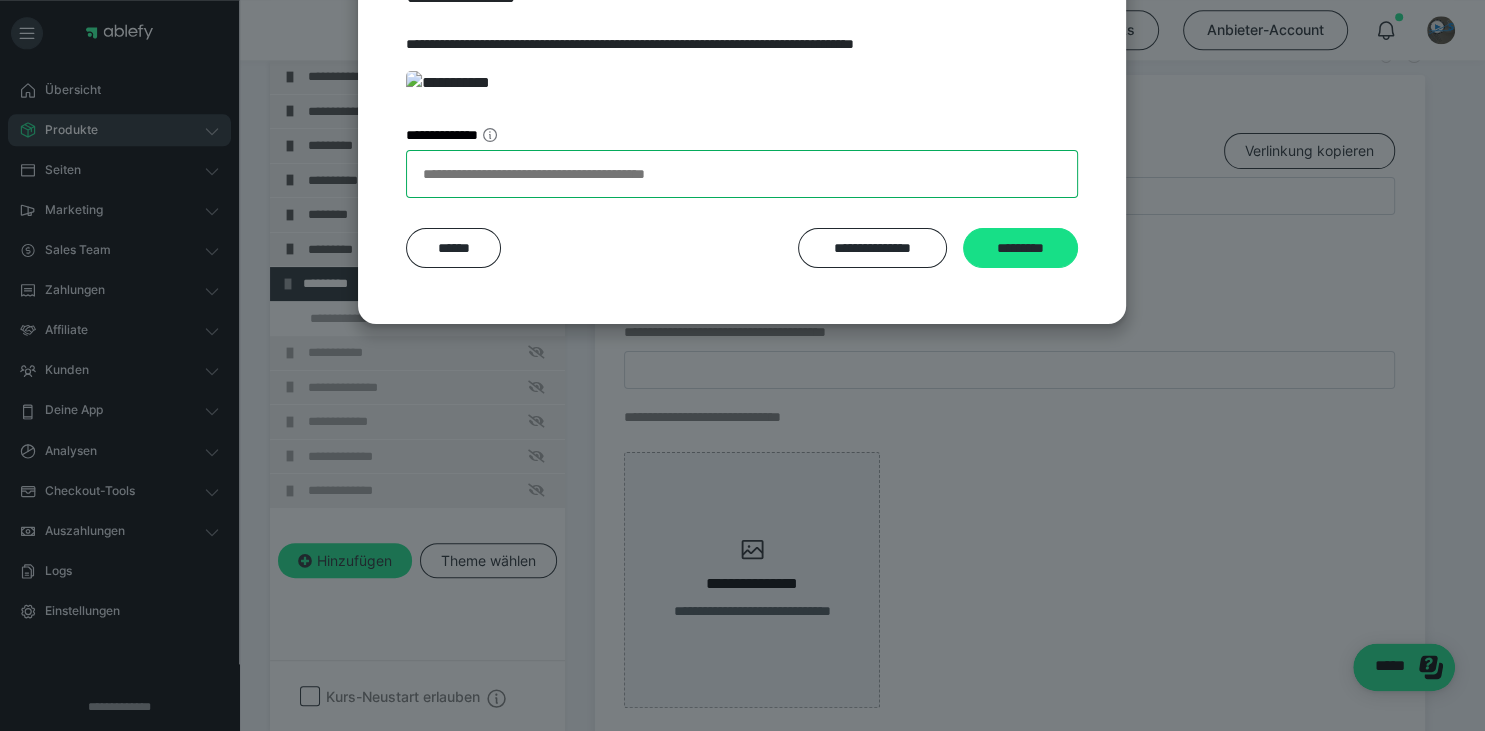 click on "**********" at bounding box center [742, 174] 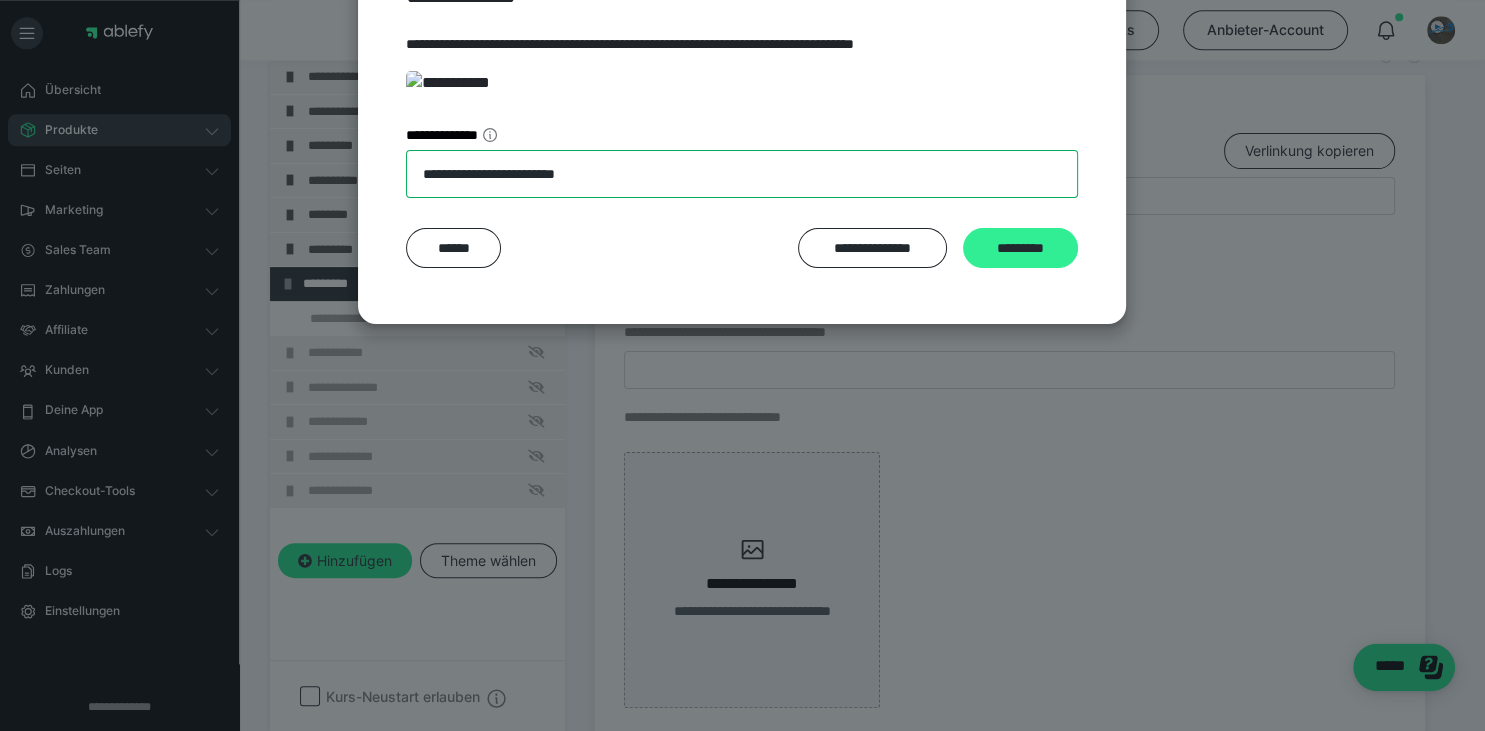 type on "**********" 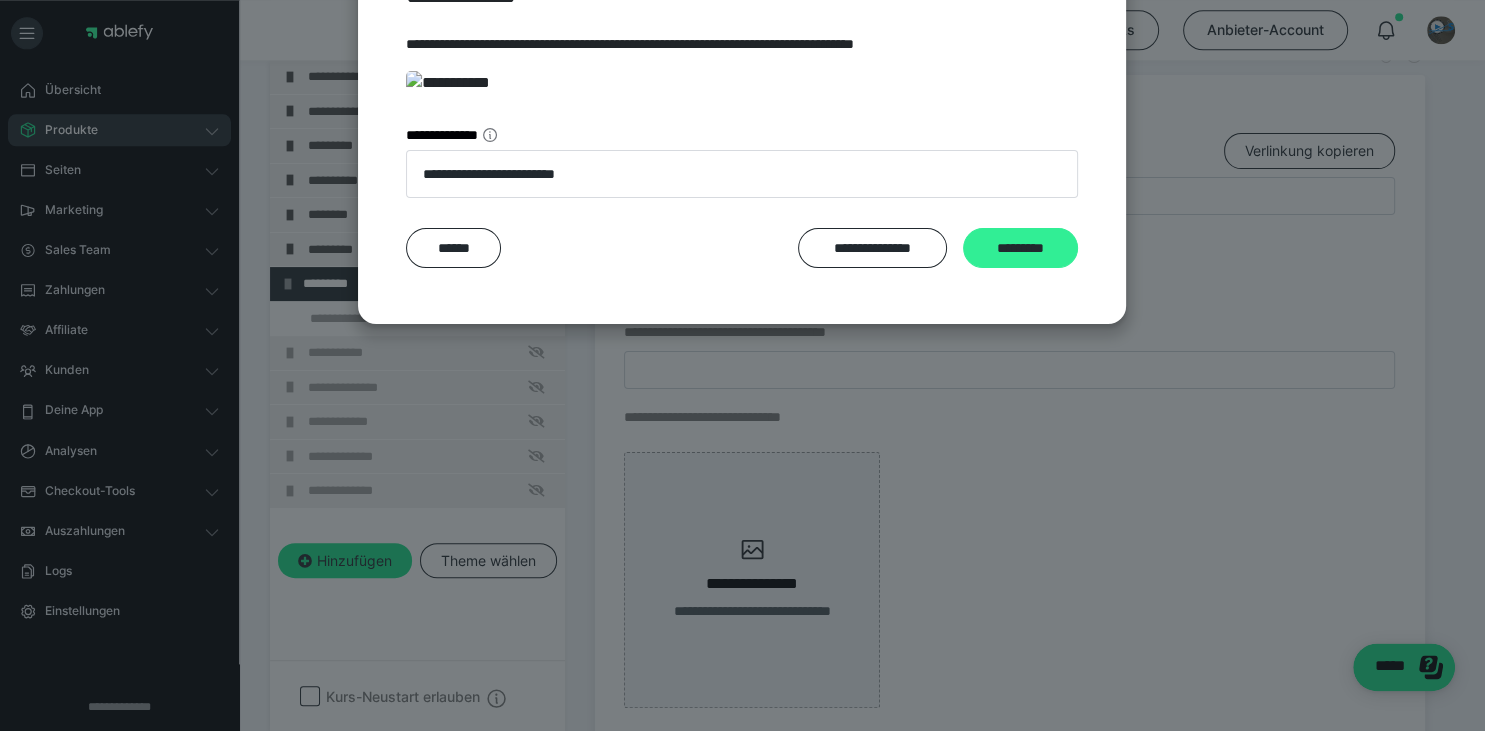 click on "*********" at bounding box center (1020, 248) 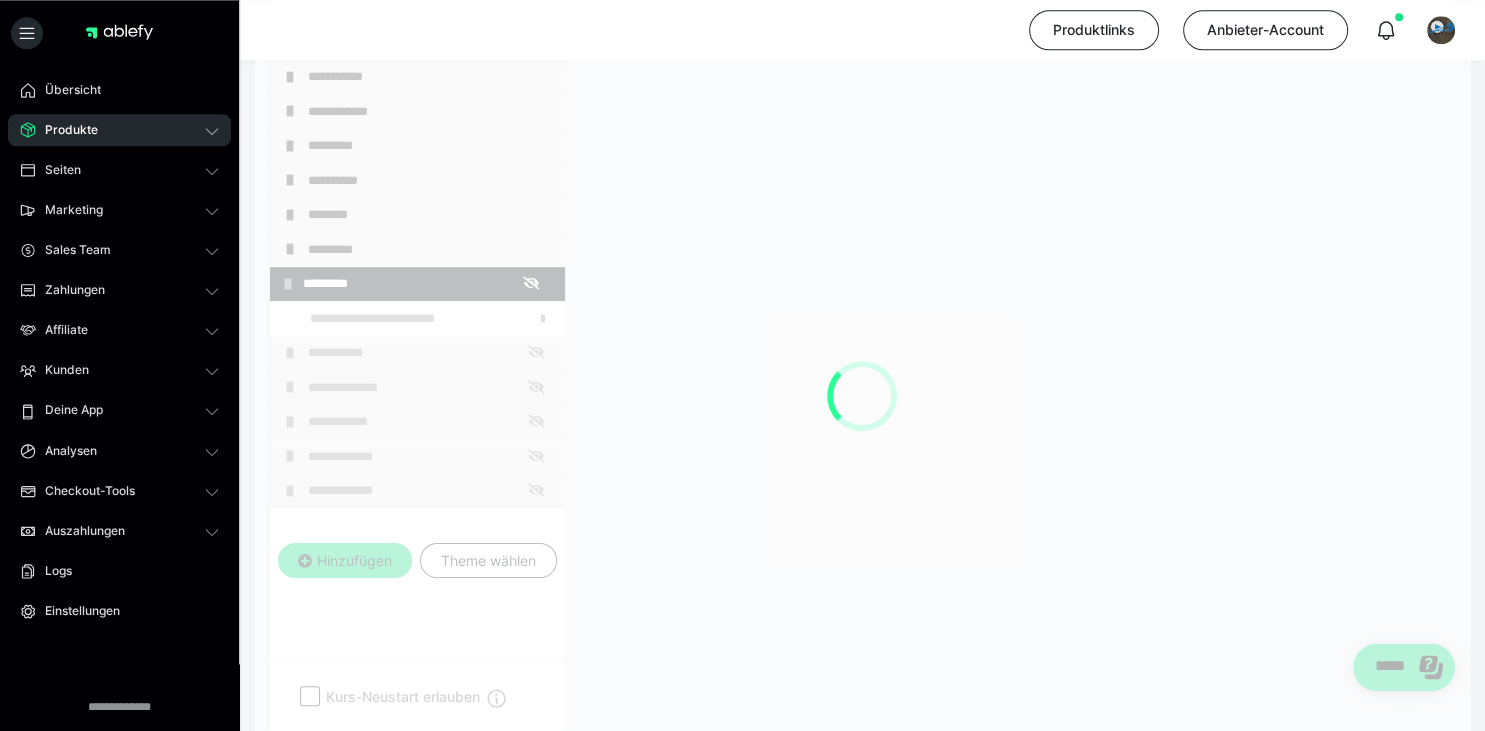 scroll, scrollTop: 348, scrollLeft: 0, axis: vertical 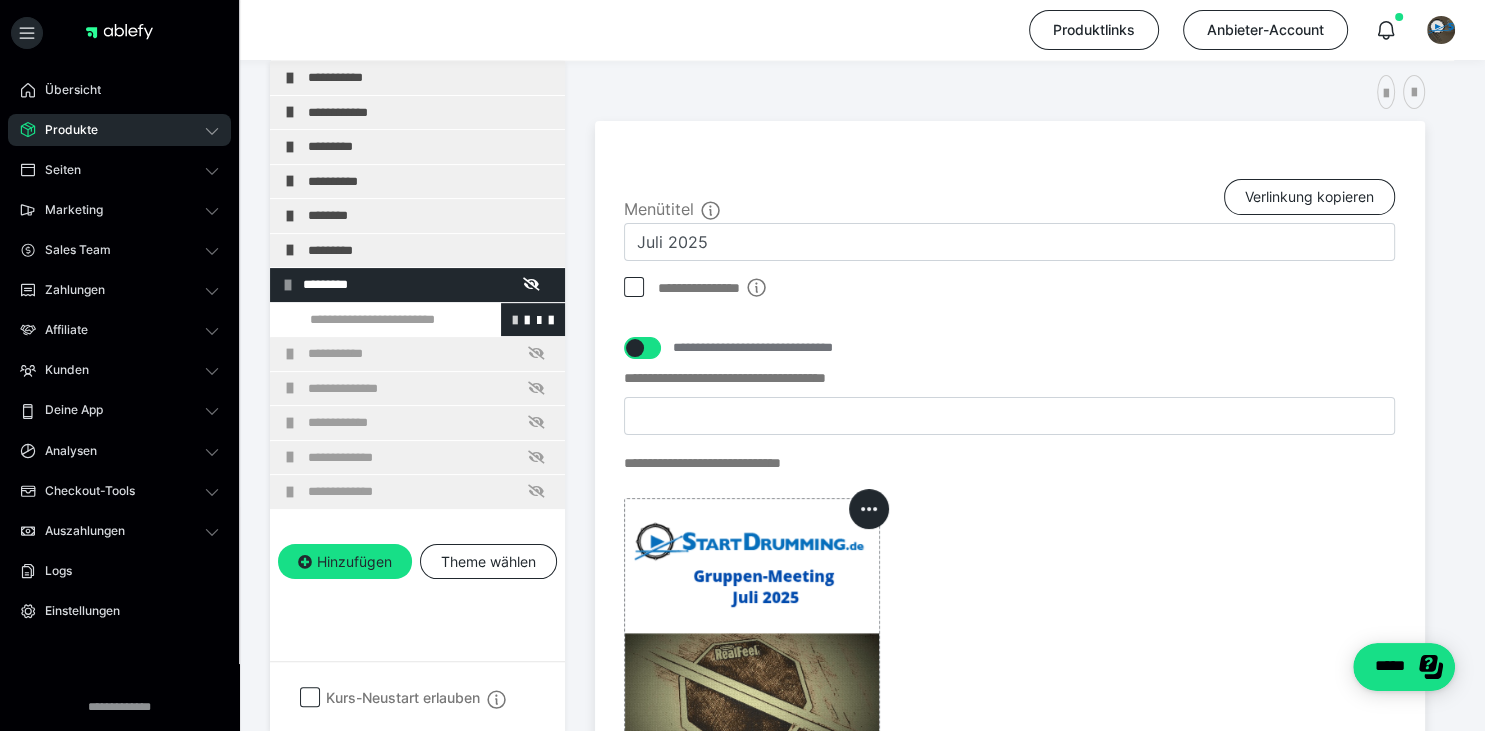 click at bounding box center (515, 319) 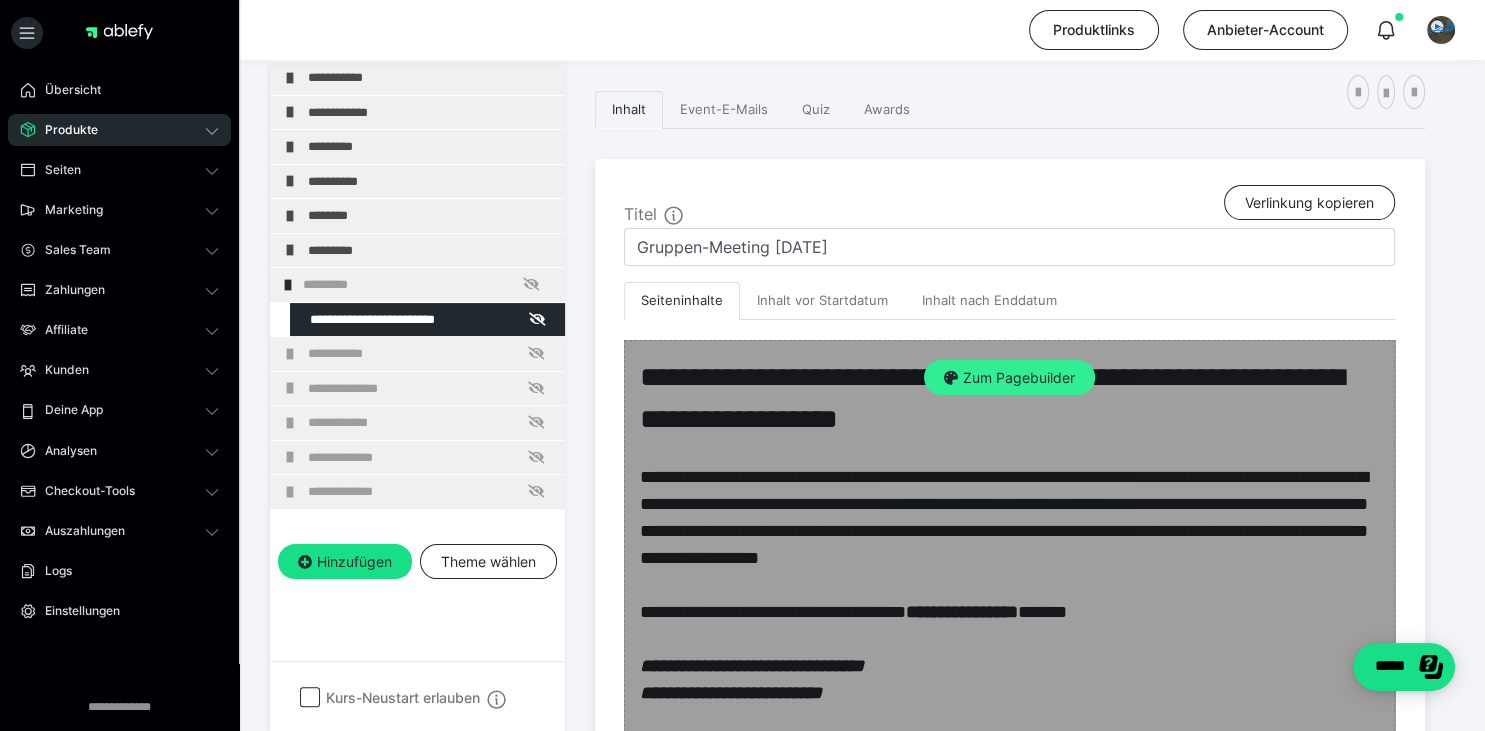 click on "Zum Pagebuilder" at bounding box center [1009, 378] 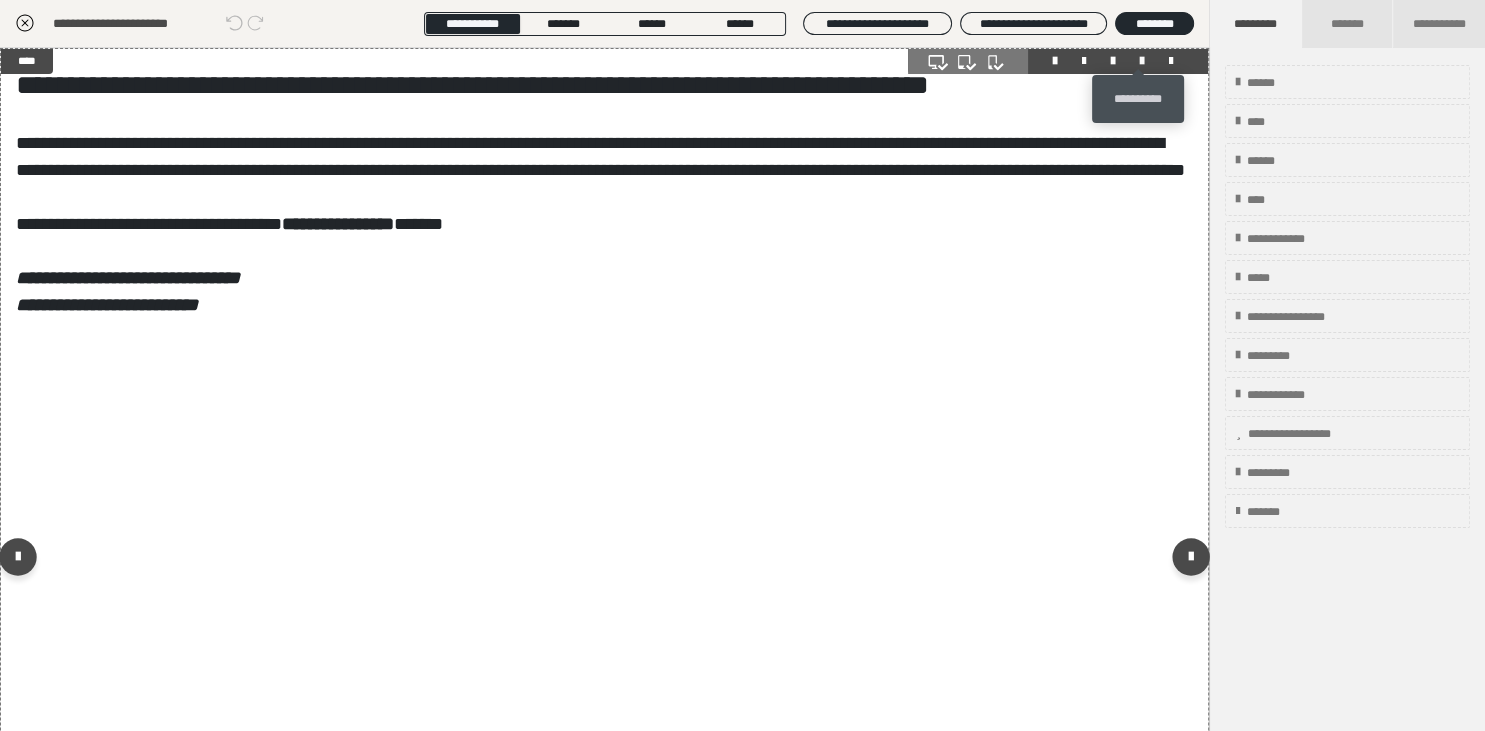 click at bounding box center (1142, 61) 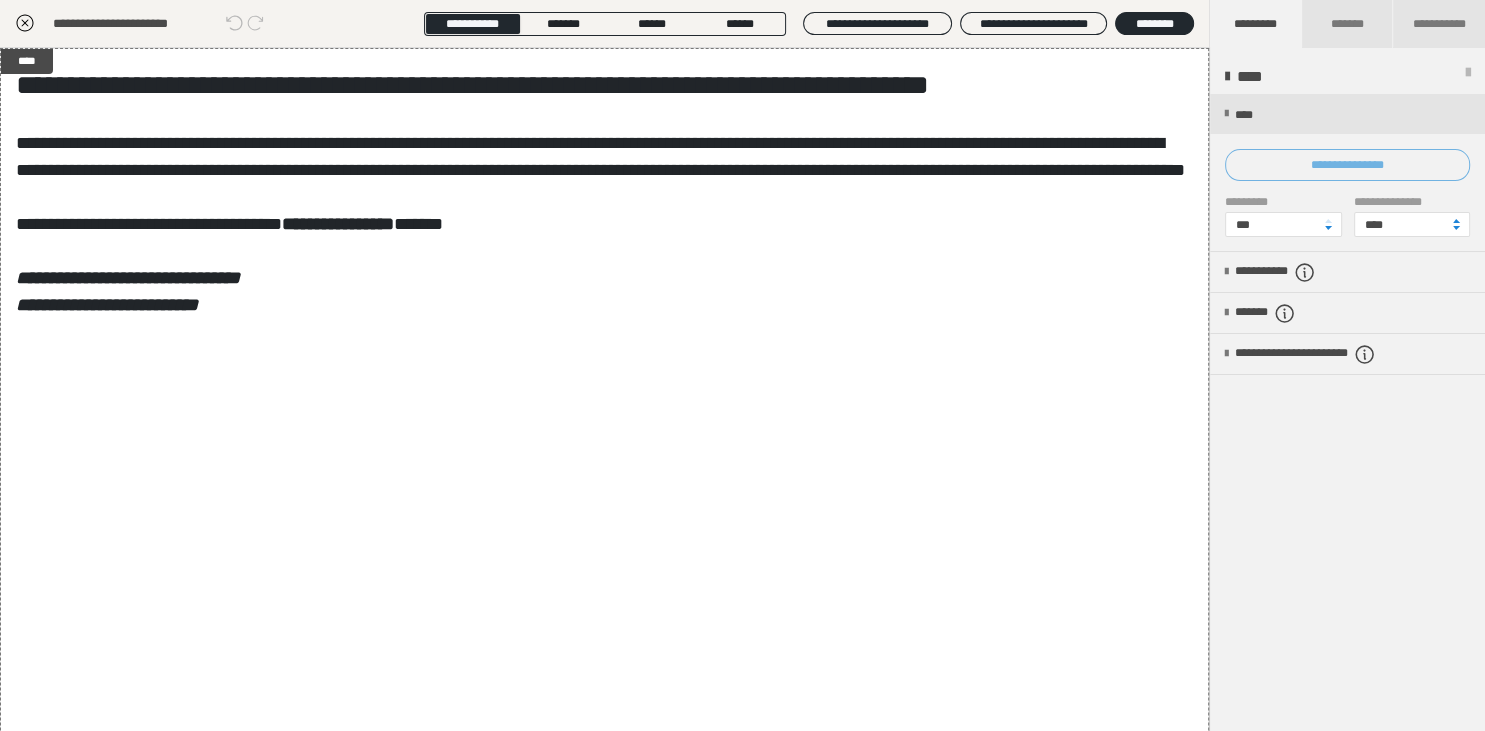 click on "**********" at bounding box center [1347, 165] 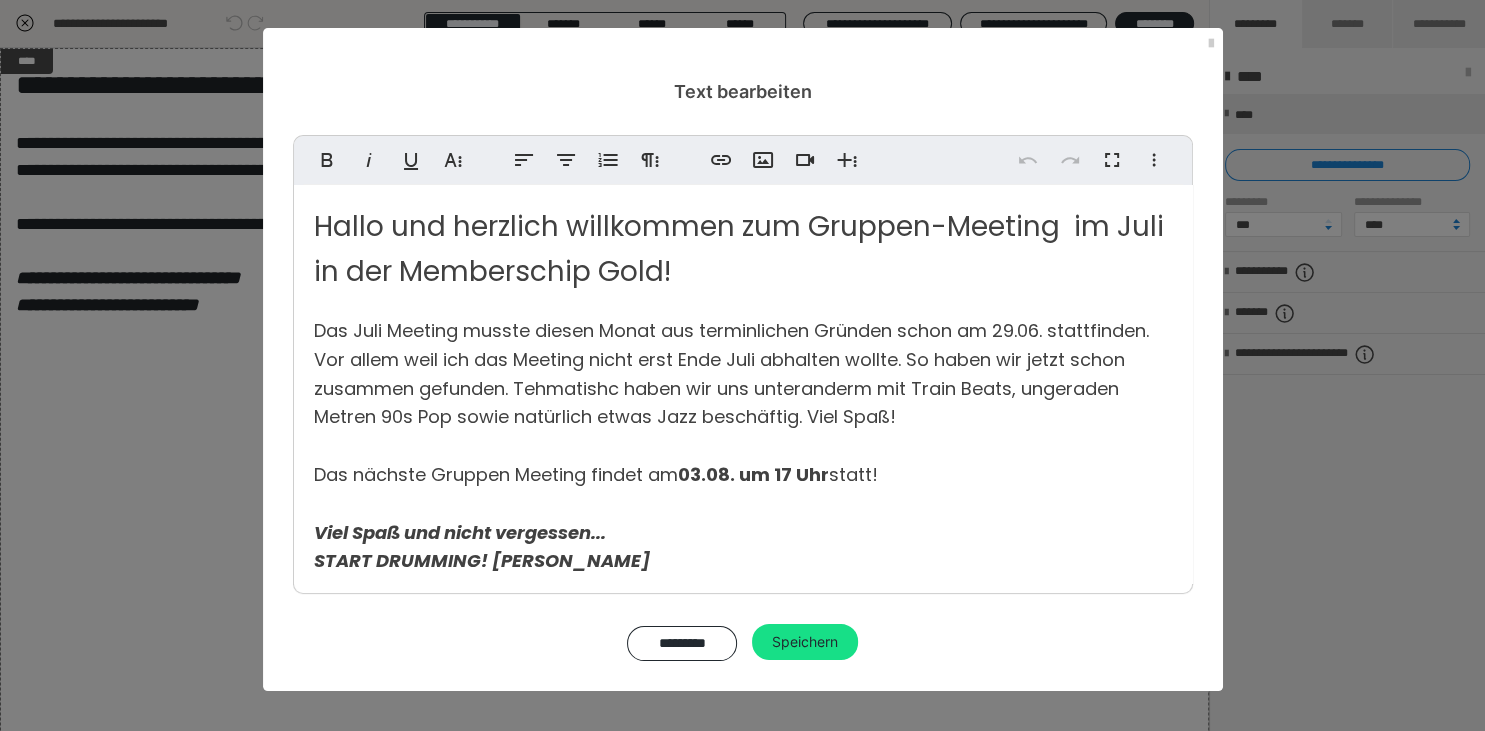 click on "Hallo und herzlich willkommen zum Gruppen-Meeting  im Juli in der Memberschip Gold!" at bounding box center [739, 249] 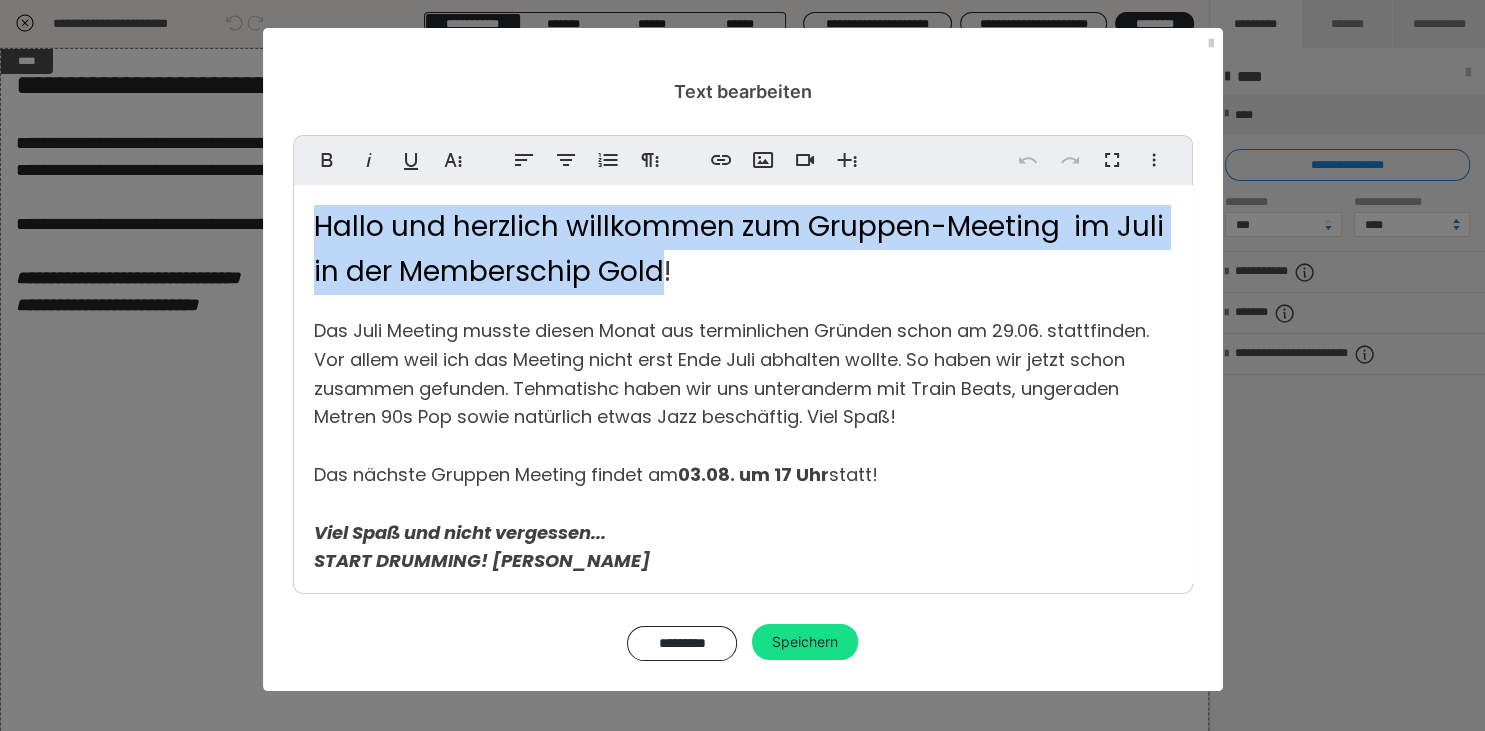 click on "Hallo und herzlich willkommen zum Gruppen-Meeting  im Juli in der Memberschip Gold!" at bounding box center (739, 249) 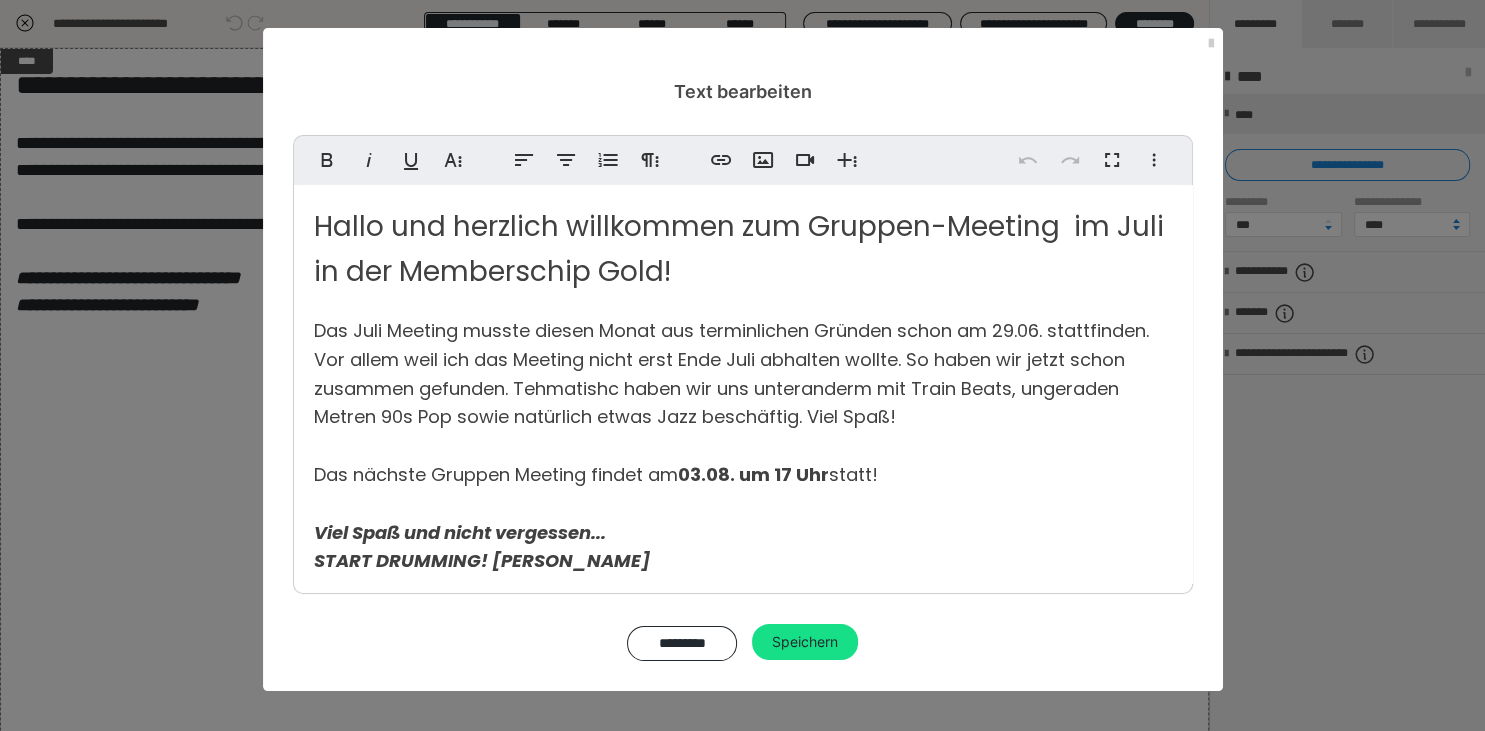 click on "Hallo und herzlich willkommen zum Gruppen-Meeting  im Juli in der Memberschip Gold!" at bounding box center (739, 249) 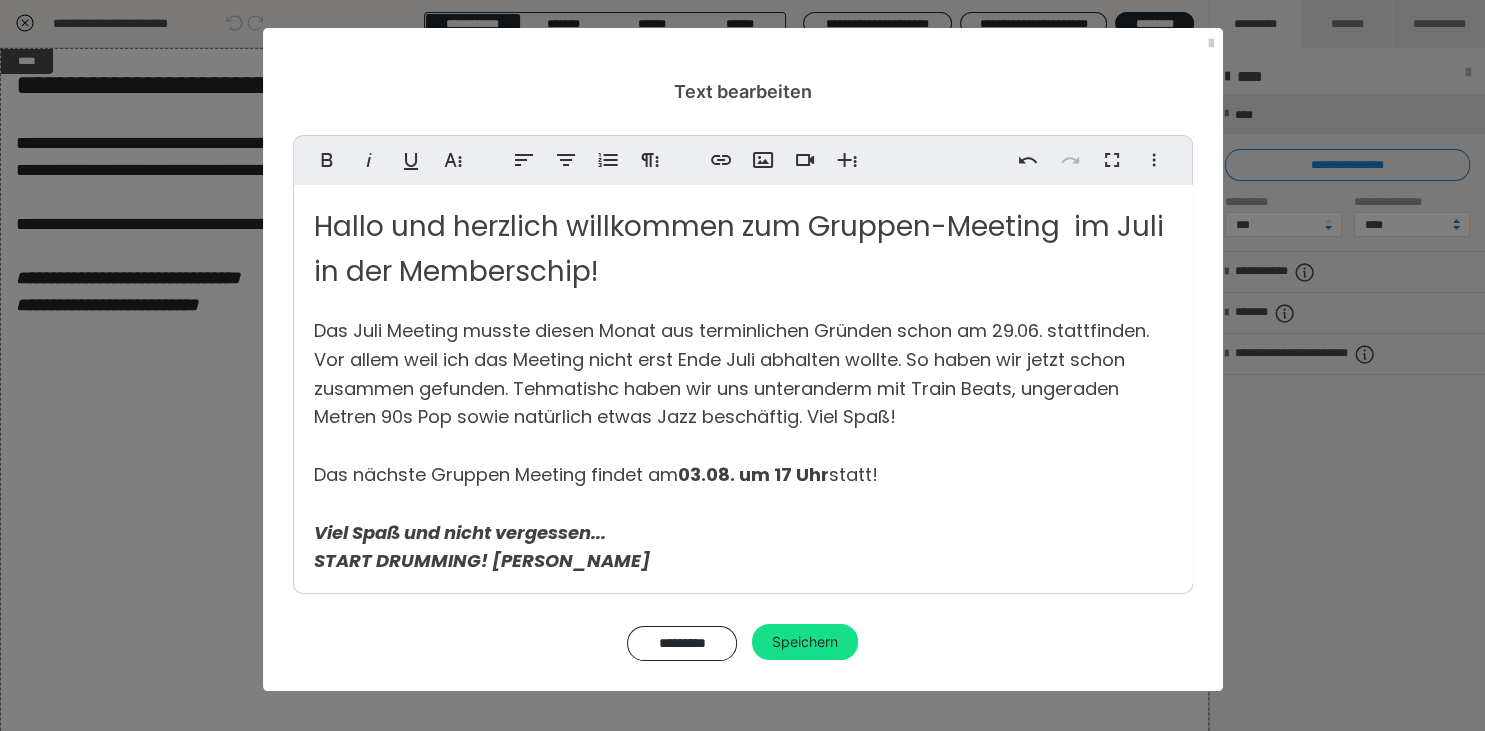 click on "Das Juli Meeting musste diesen Monat aus terminlichen Gründen schon am 29.06. stattfinden. Vor allem weil ich das Meeting nicht erst Ende Juli abhalten wollte. So haben wir jetzt schon zusammen gefunden. Tehmatishc haben wir uns unteranderm mit Train Beats, ungeraden Metren 90s Pop sowie natürlich etwas Jazz beschäftig. Viel Spaß!  Das nächste Gruppen Meeting findet am  03.08. um 17 Uhr  statt!" at bounding box center (731, 402) 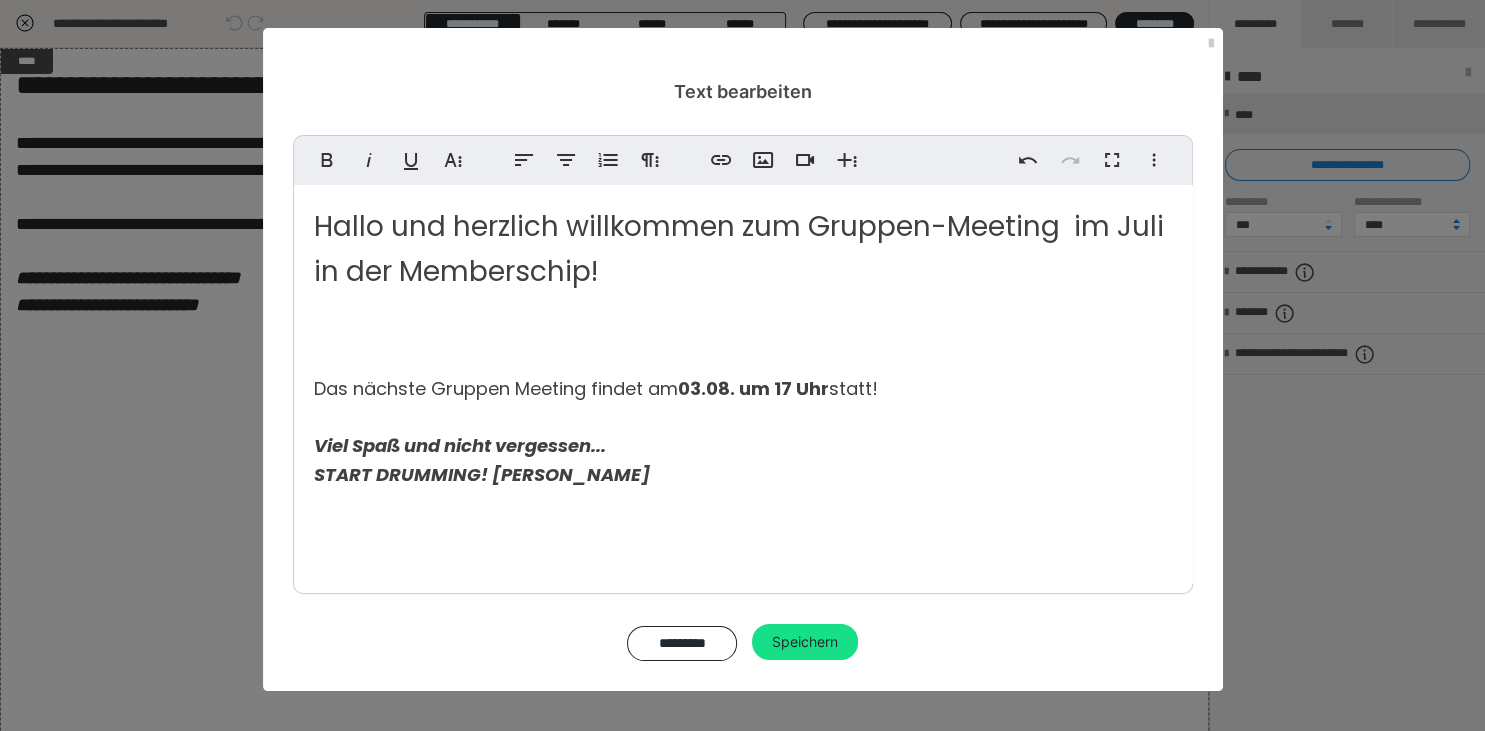 type 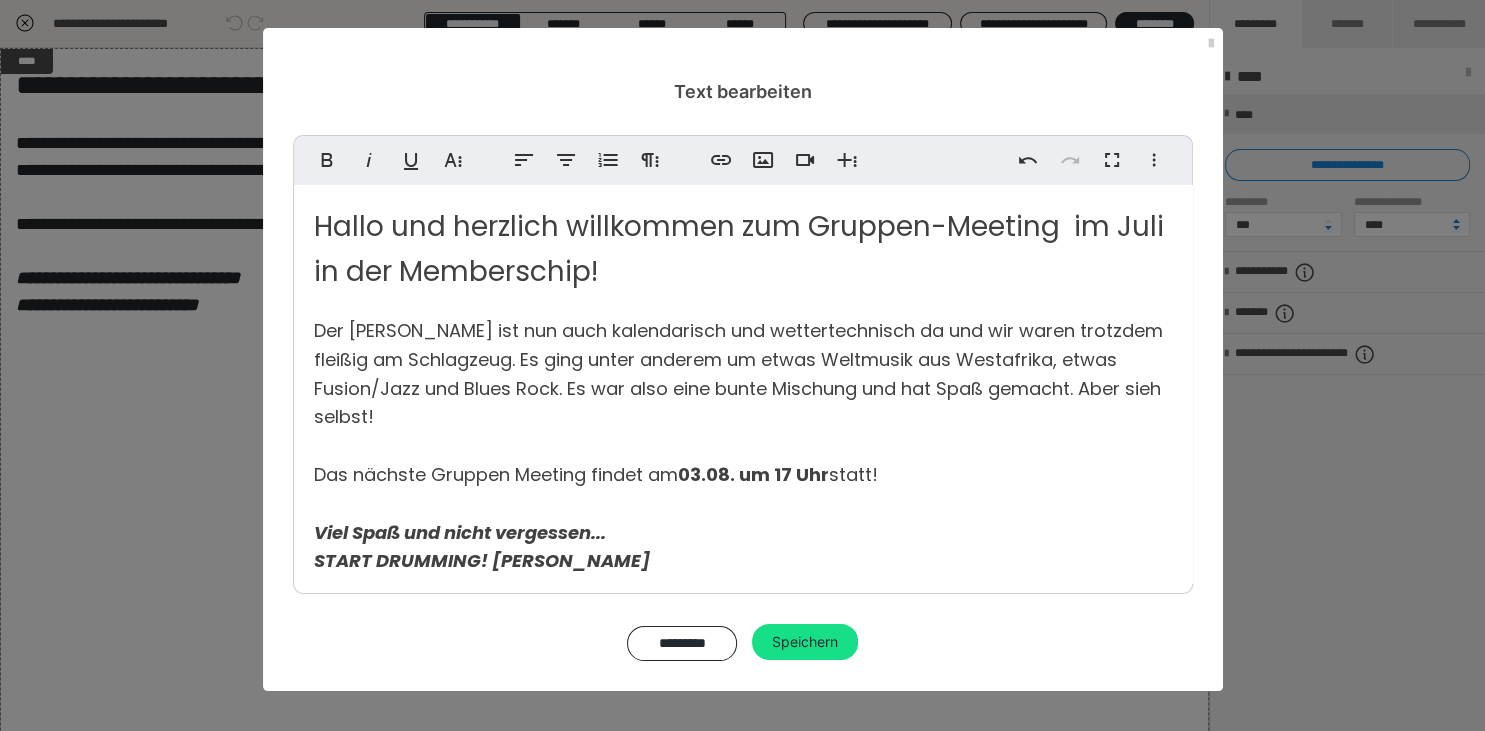 click on "03.08. um 17 Uhr" at bounding box center (753, 474) 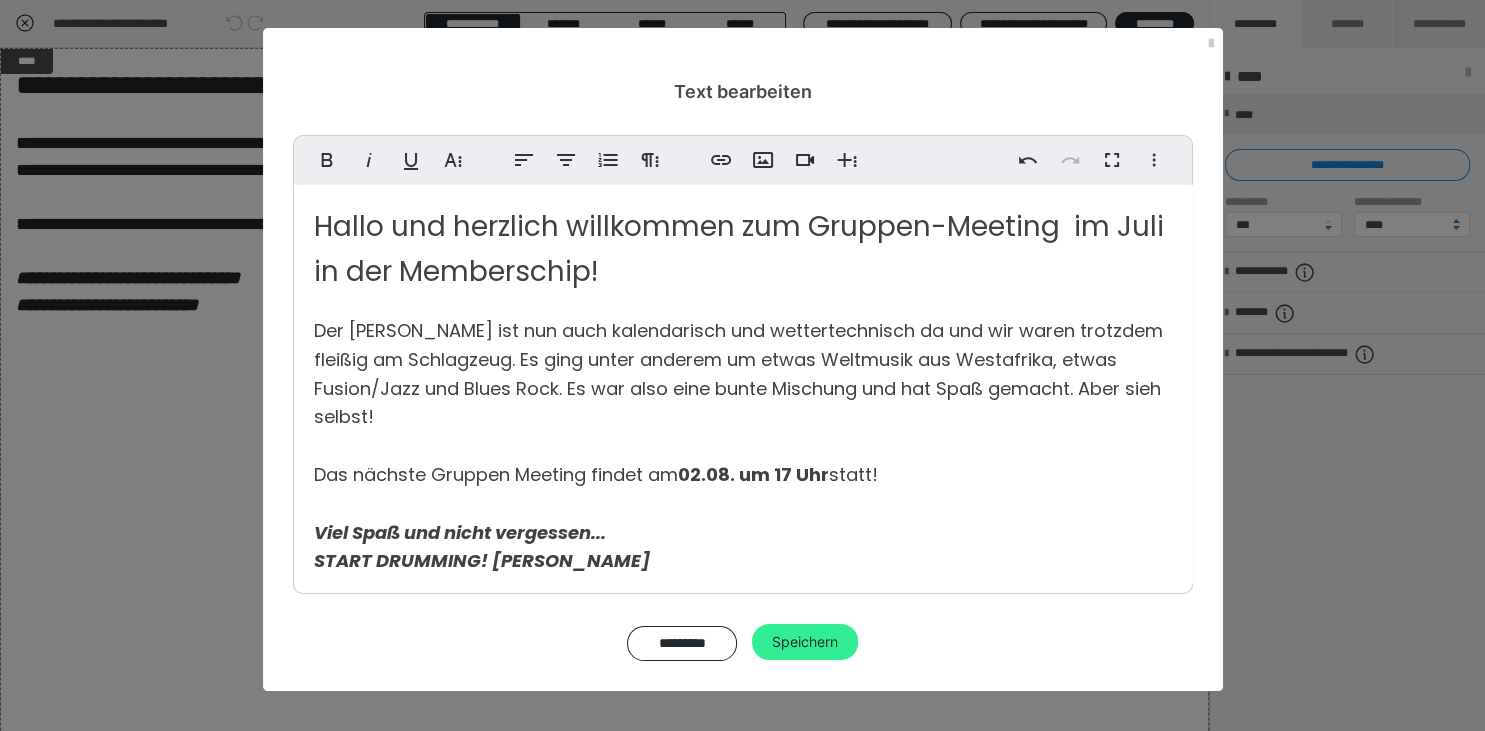 click on "Speichern" at bounding box center [805, 642] 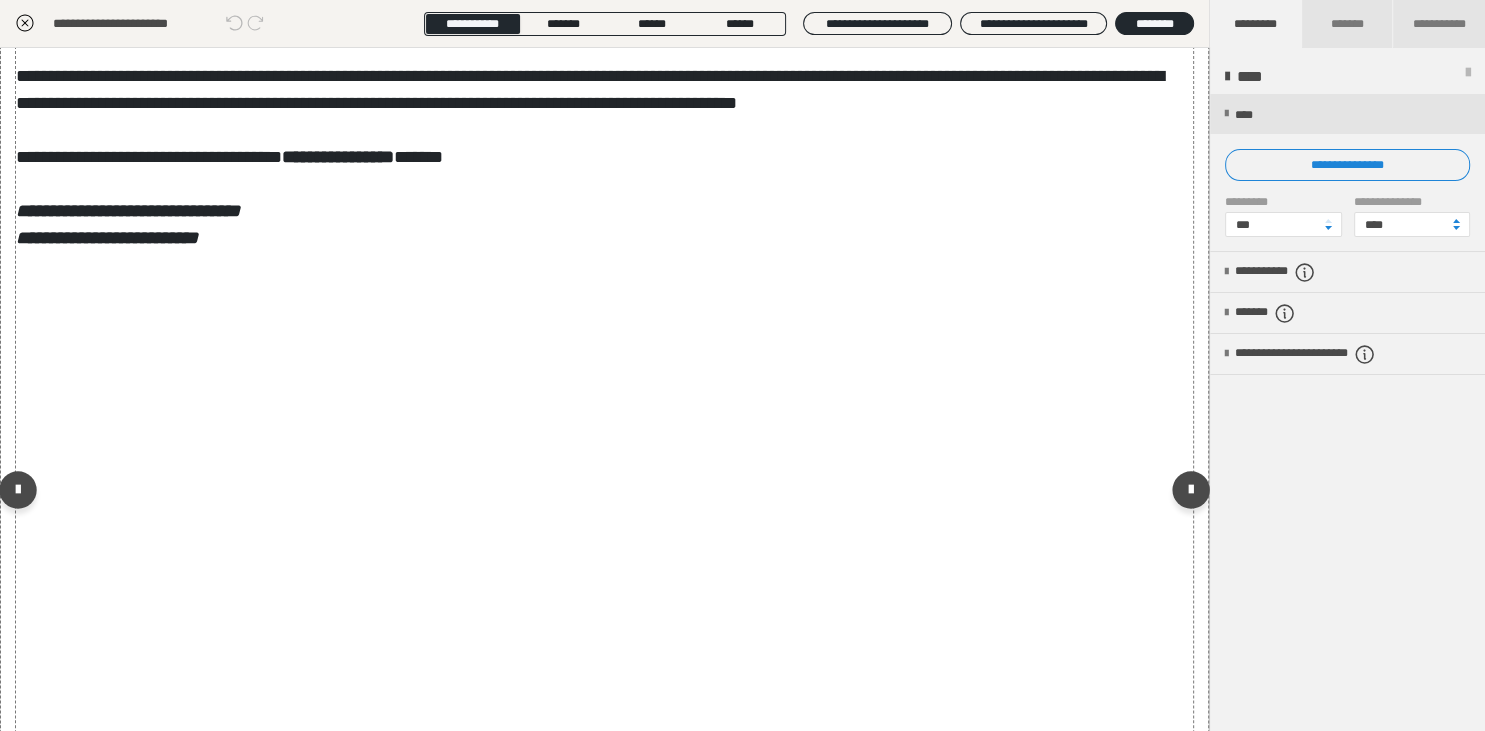 scroll, scrollTop: 0, scrollLeft: 0, axis: both 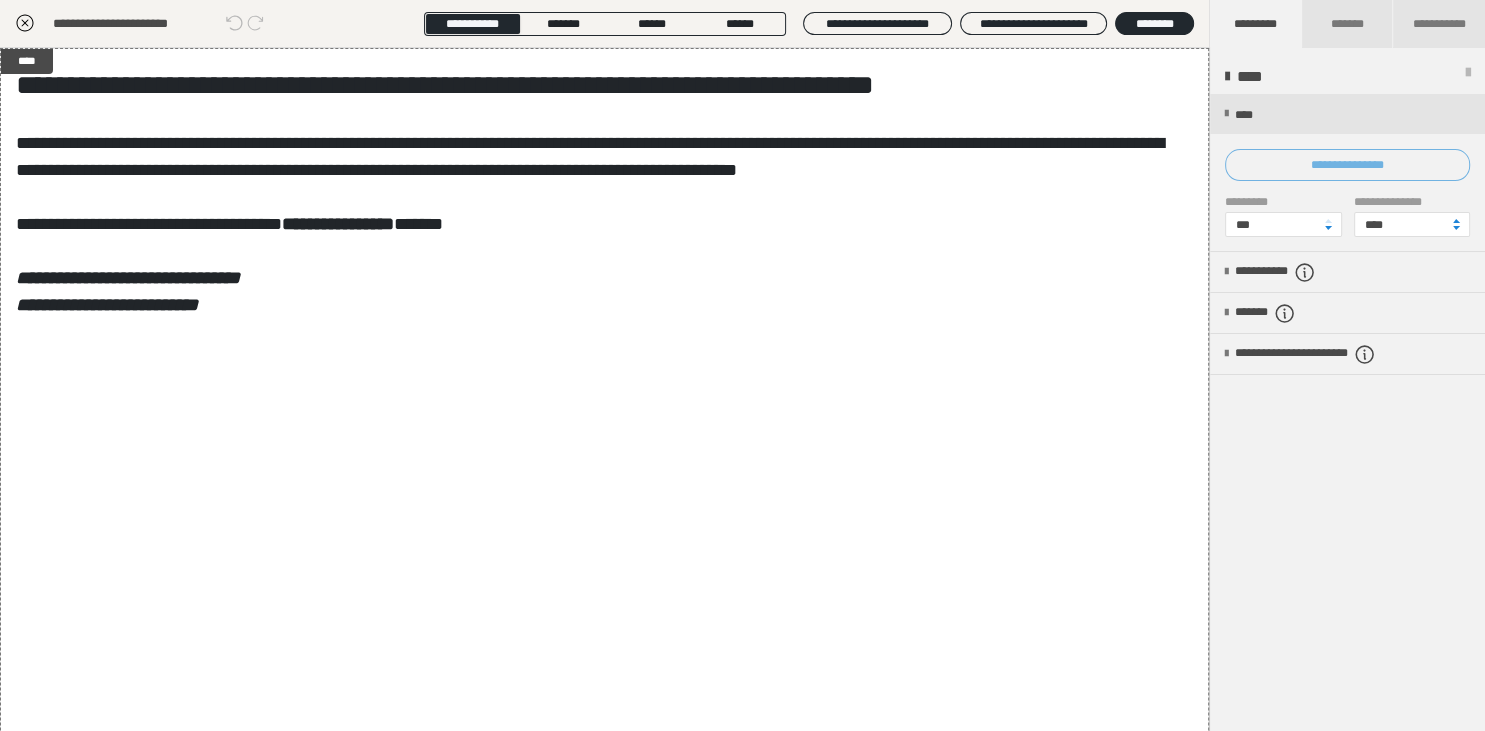 click on "**********" at bounding box center (1347, 165) 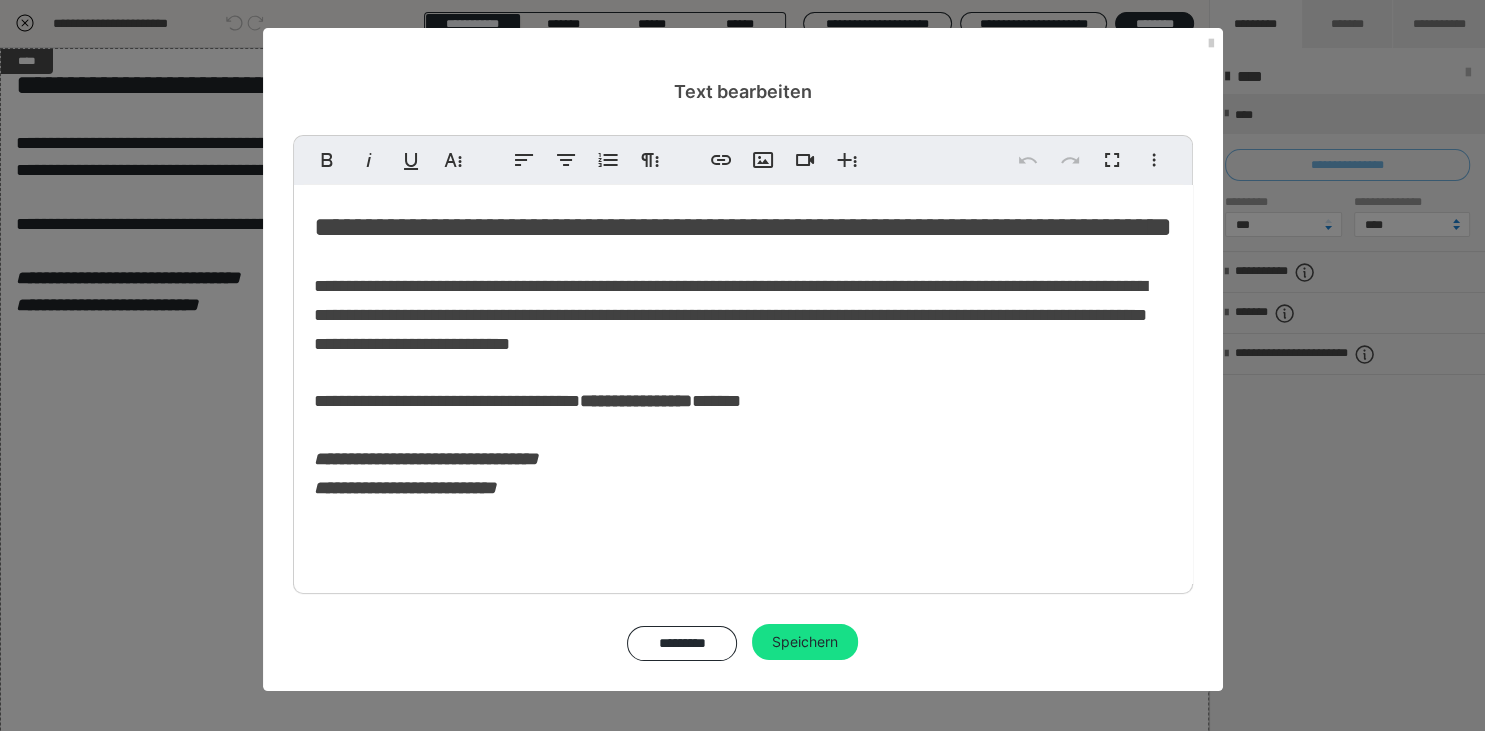 click on "**********" at bounding box center (742, 365) 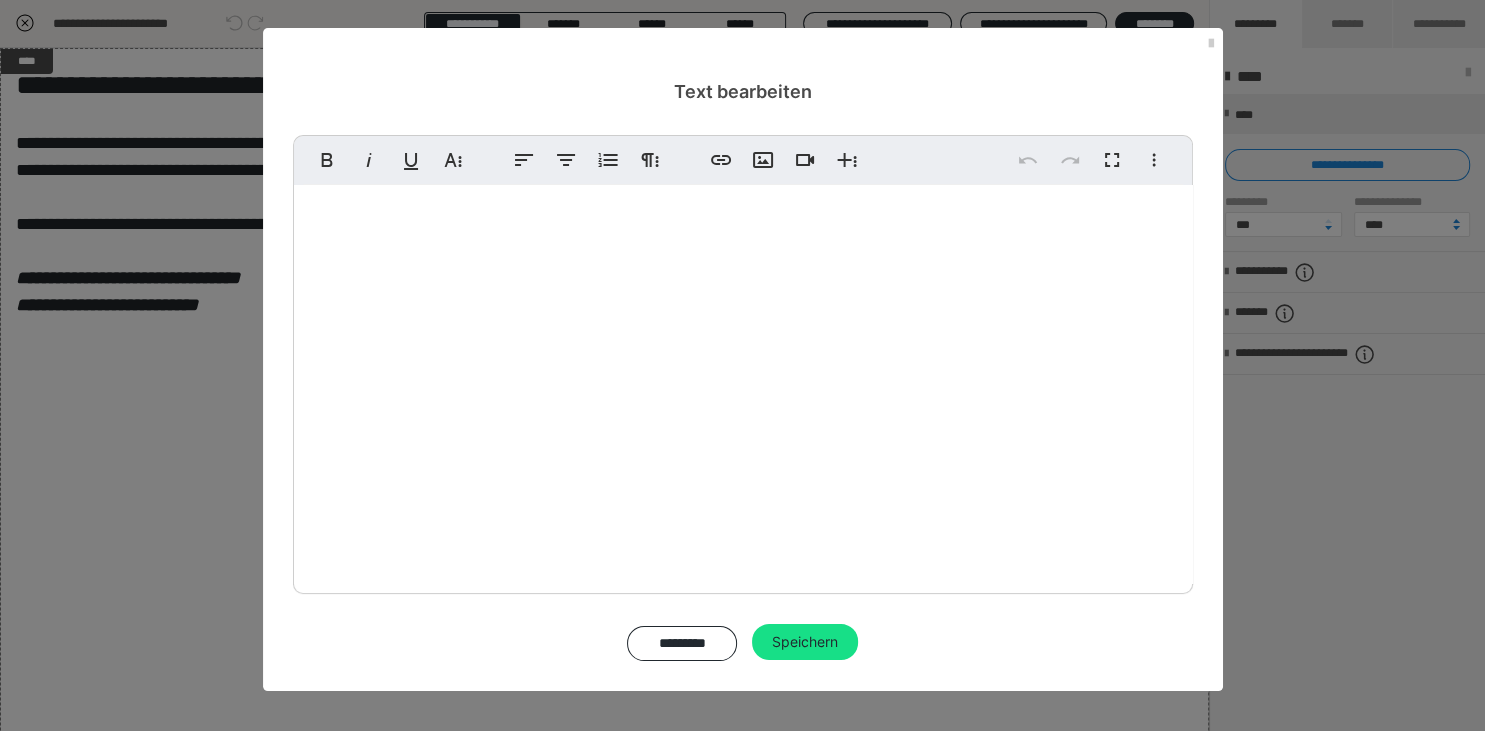 scroll, scrollTop: 541, scrollLeft: 0, axis: vertical 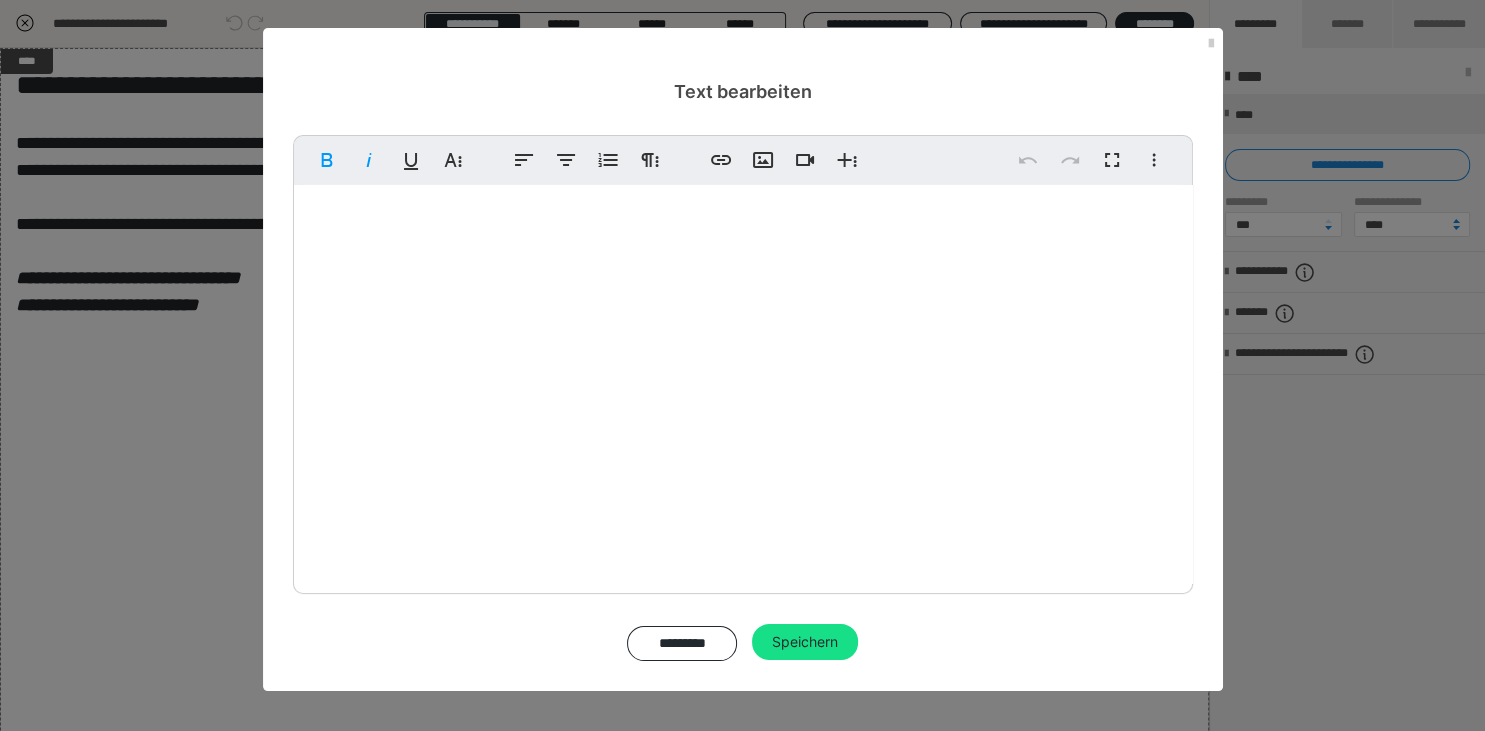 click on "Hallo und herzlich willkommen zum Gruppen-Meeting  im Juli in der Memberschip!  Der Sommer ist nun auch kalendarisch und wettertechnisch da und wir waren trotzdem fleißig am Schlagzeug. Es ging unter anderem um etwas Weltmusik aus Westafrika, etwas Fusion/Jazz und Blues Rock. Es war also eine bunte Mischung und hat Spaß gemacht. Aber sieh selbst!  Das nächste Gruppen Meeting findet am  02.08. um 17 Uhr  statt!  Viel Spaß und nicht vergessen... START DRUMMING! LG, Jürgen  <span class="fr-mk" style="display: none;">&nbsp;</span>" at bounding box center [743, 157] 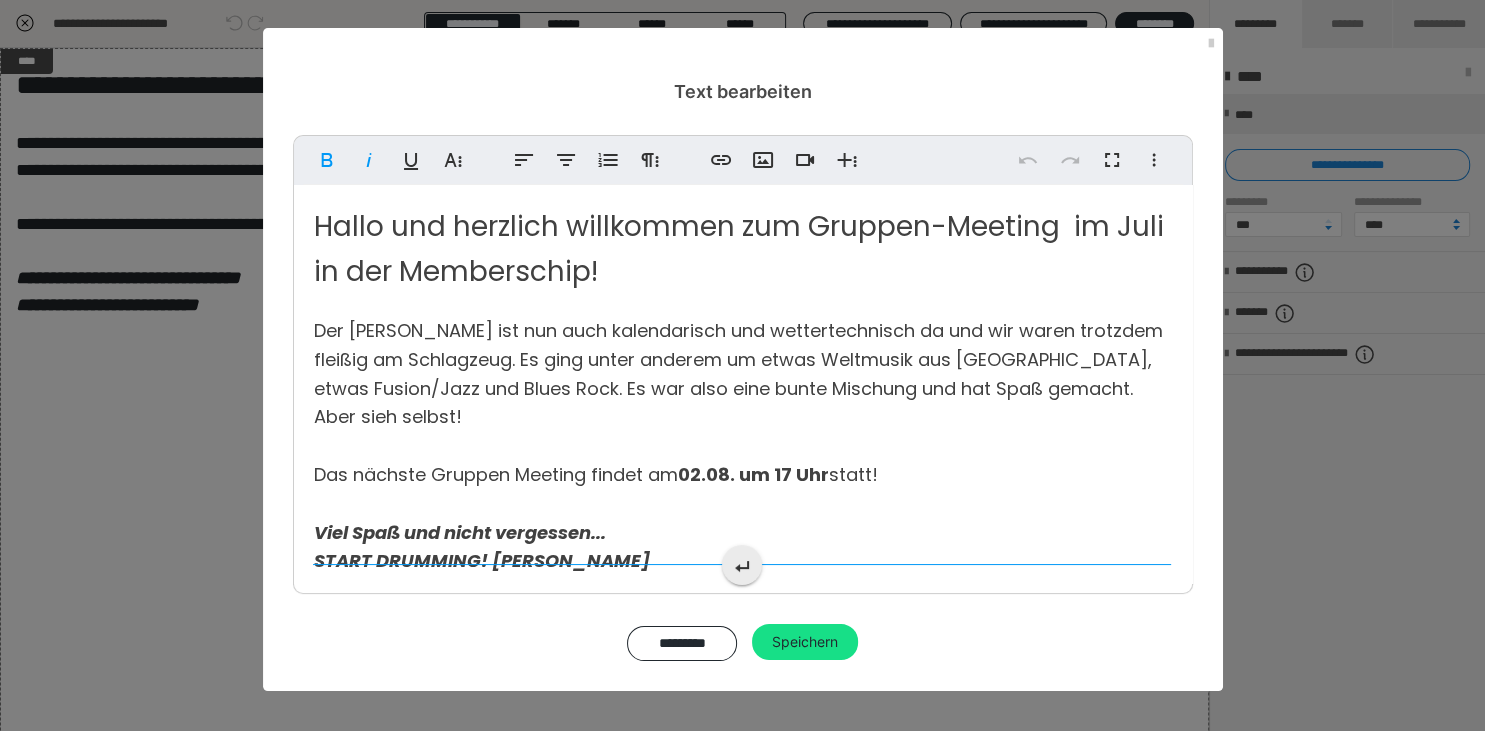 scroll, scrollTop: 541, scrollLeft: 0, axis: vertical 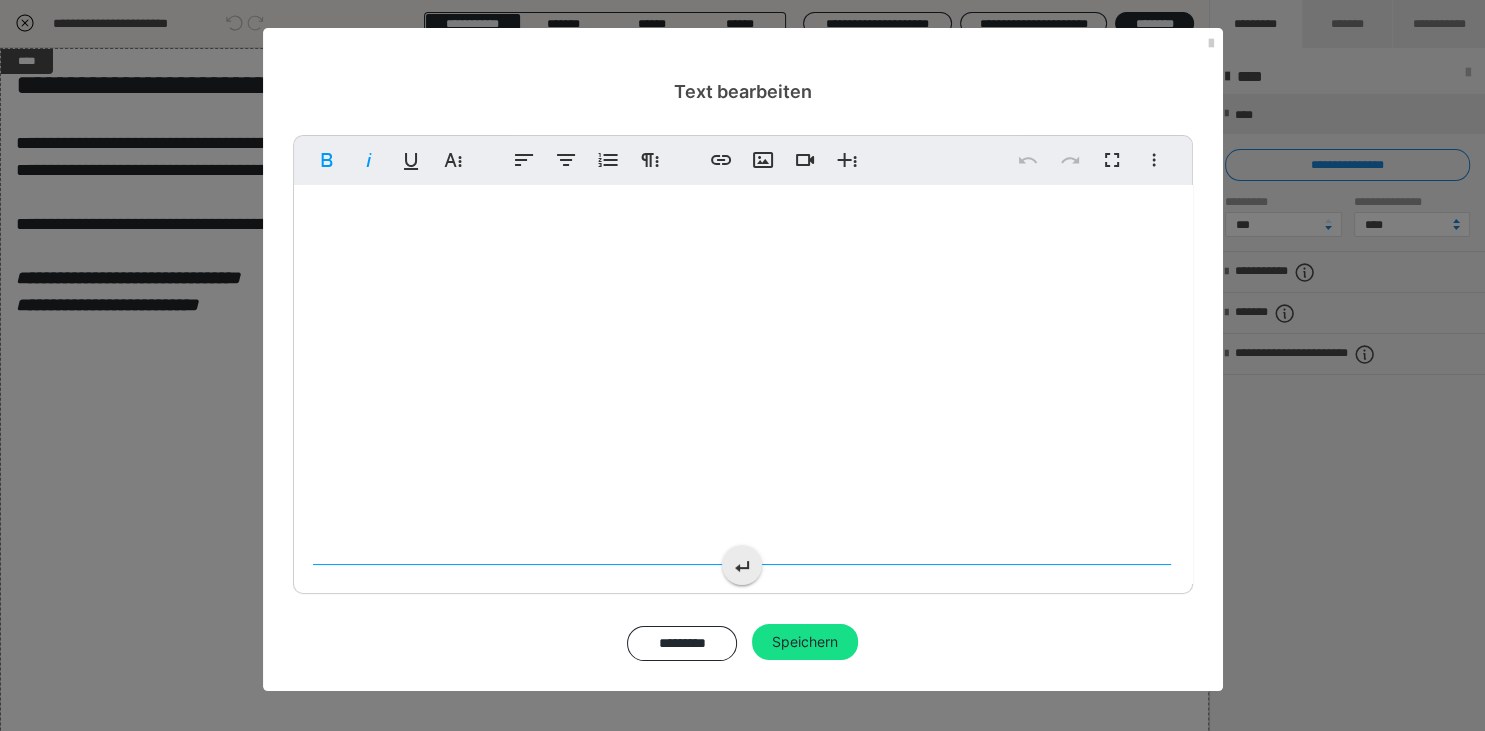 click 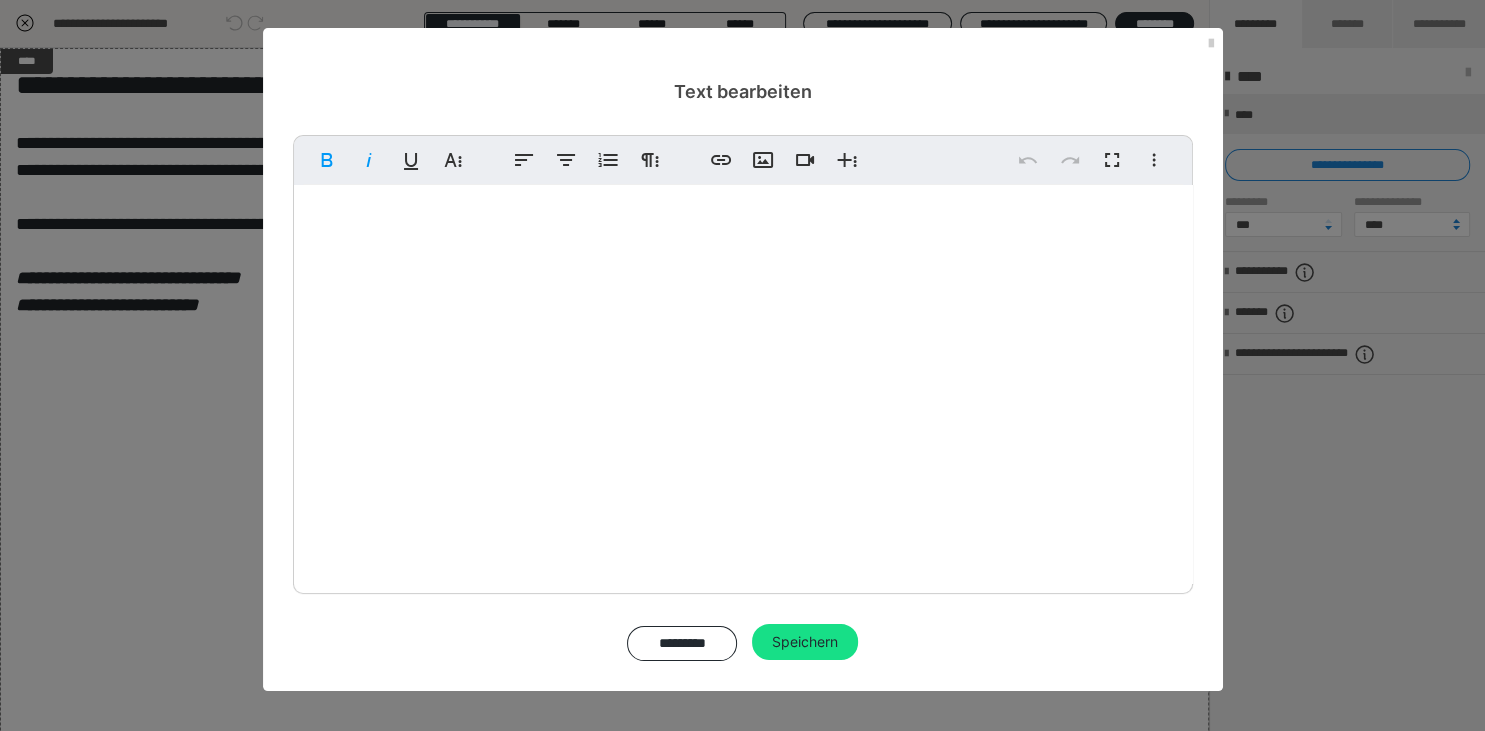 scroll, scrollTop: 57, scrollLeft: 0, axis: vertical 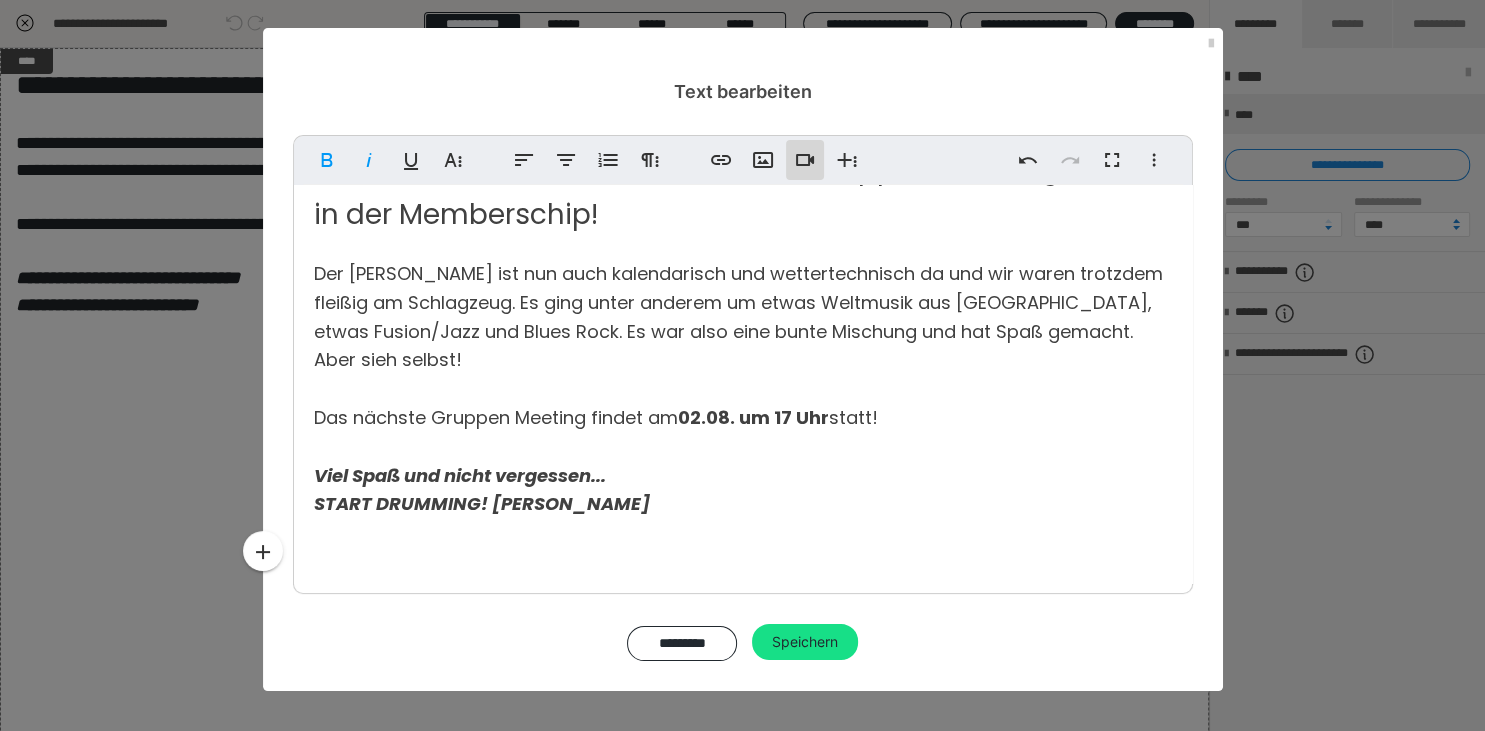 click 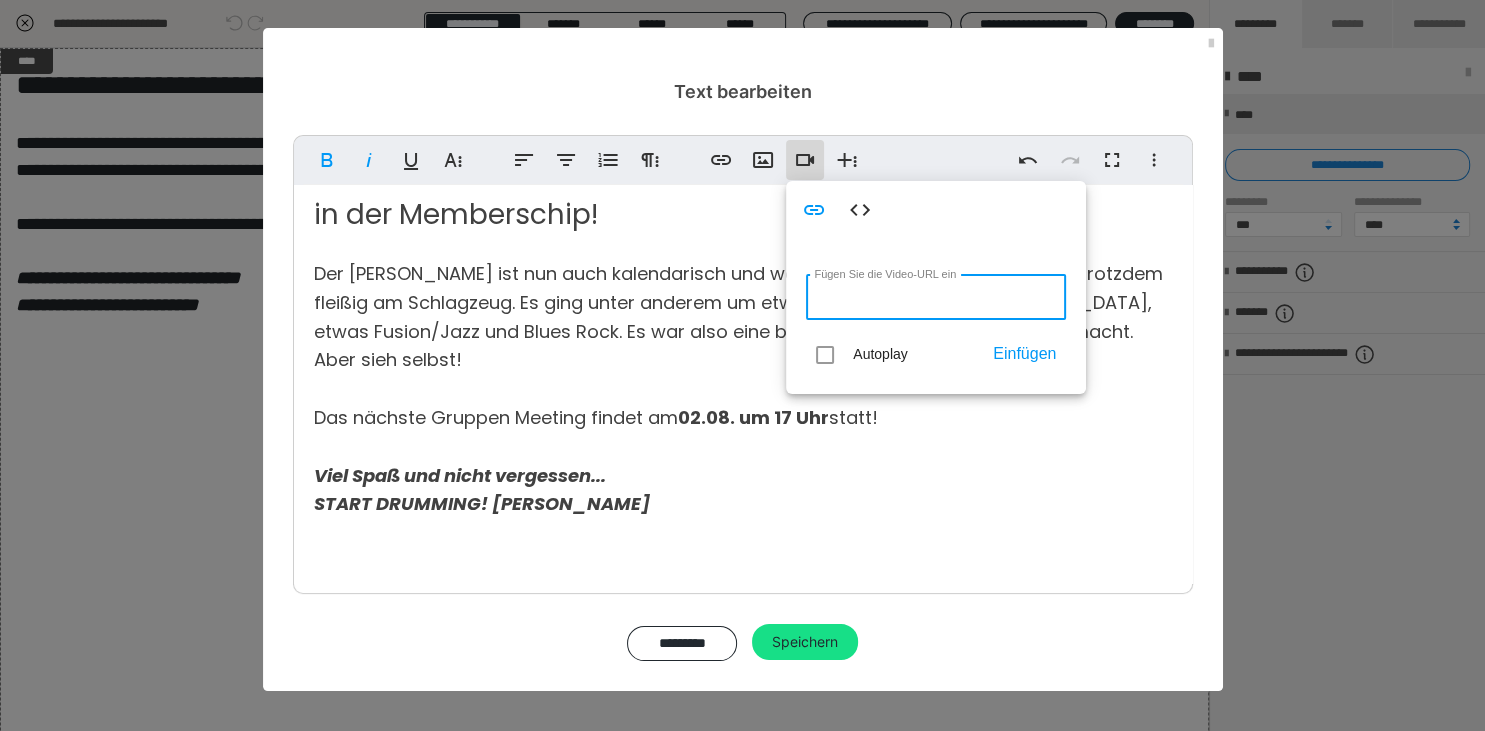 paste on "https://vimeo.com/1100296641" 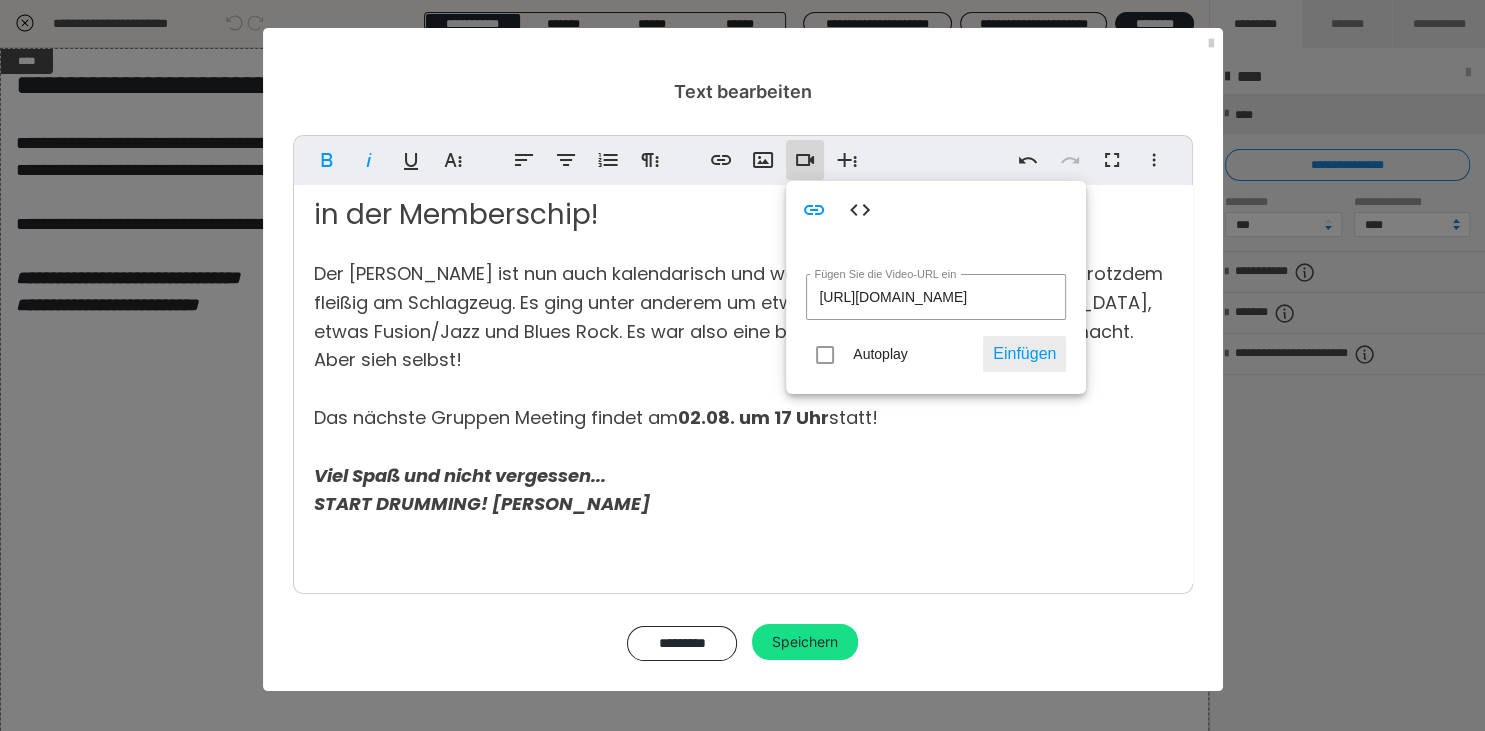 click on "Einfügen" at bounding box center [1024, 354] 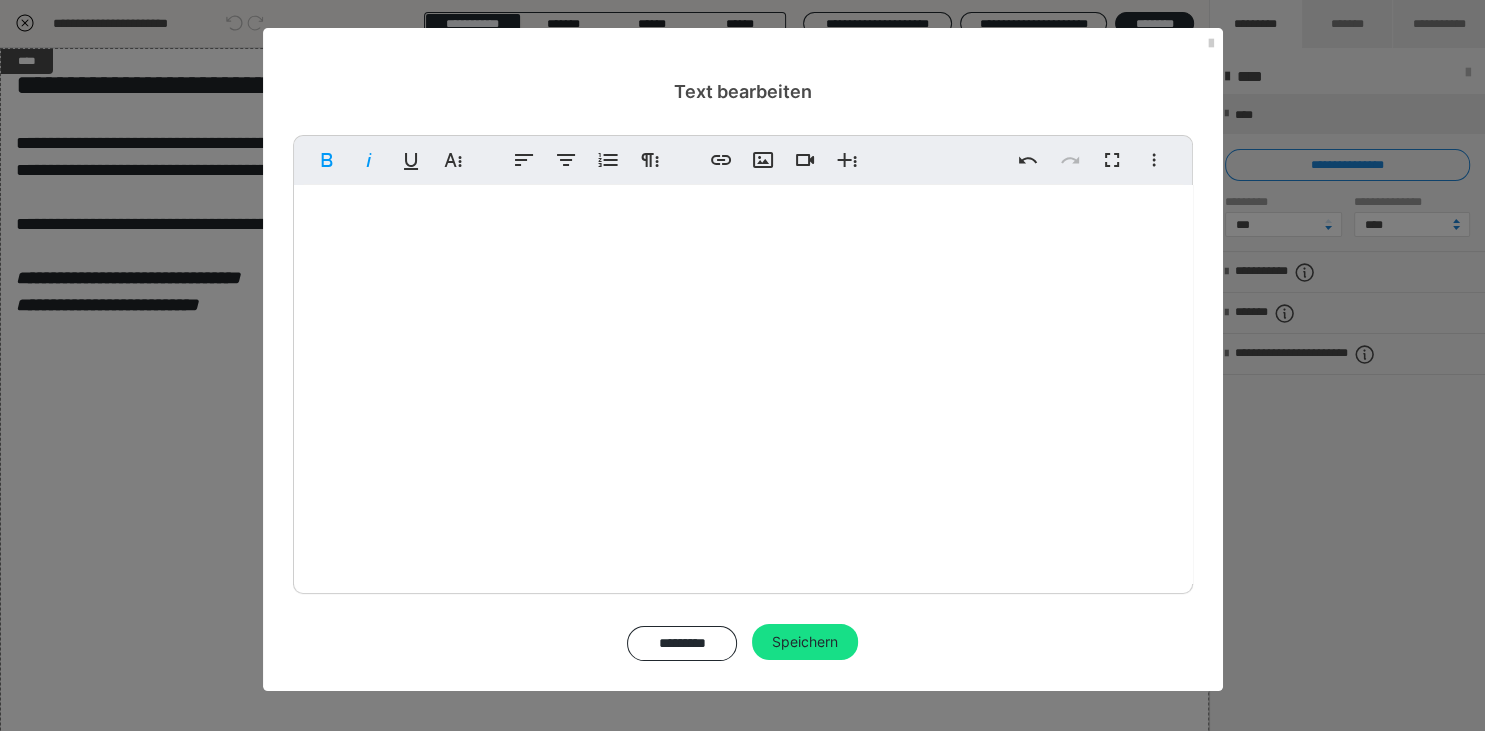 scroll, scrollTop: 570, scrollLeft: 0, axis: vertical 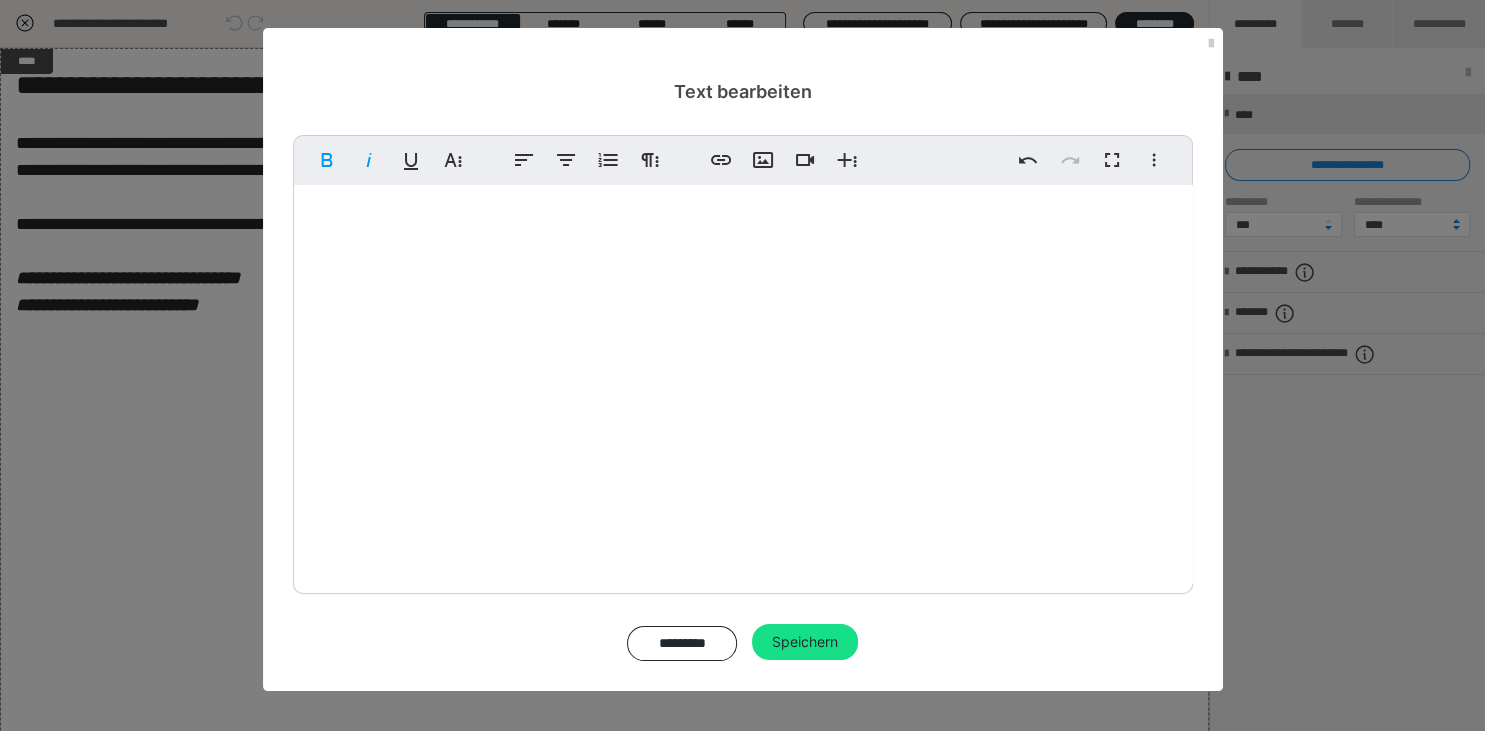 click at bounding box center [743, 336] 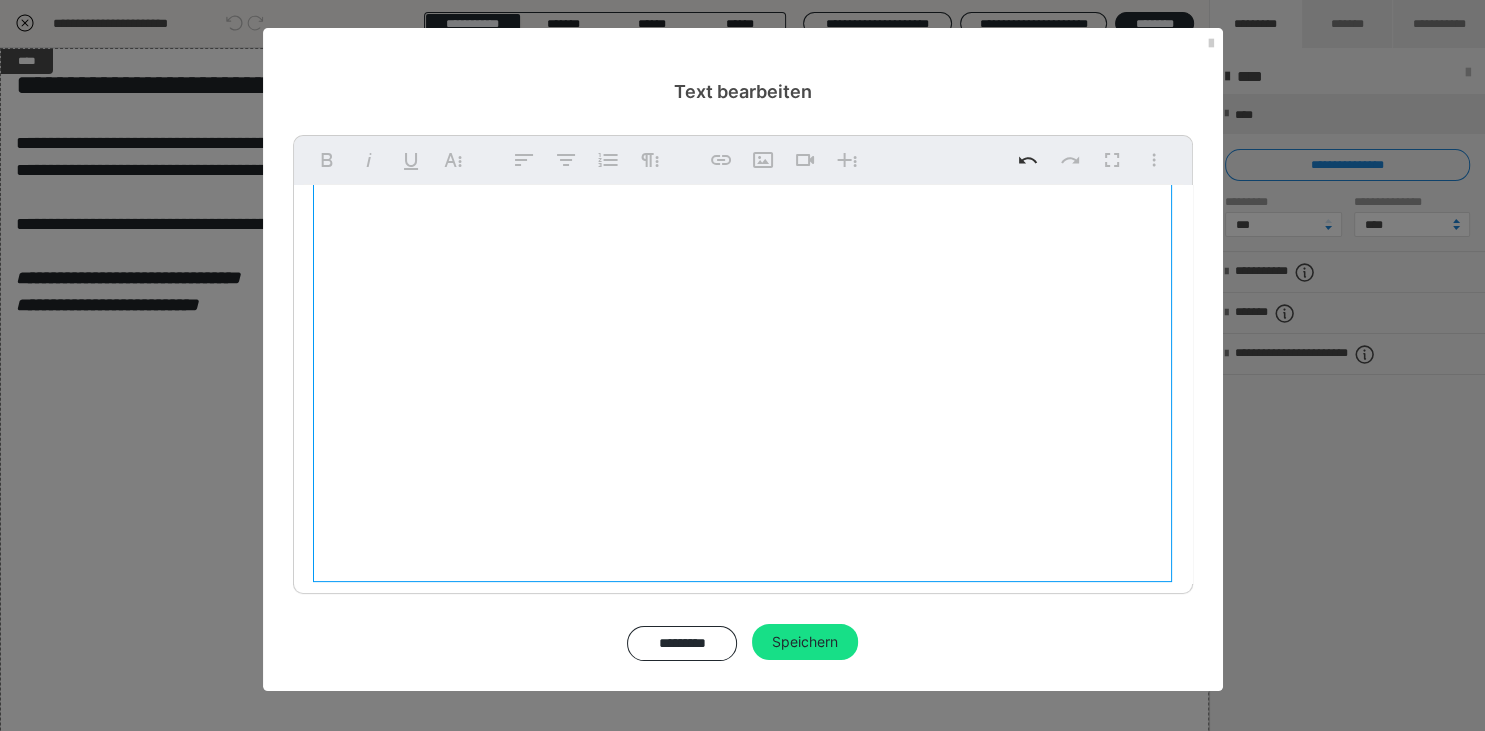 scroll, scrollTop: 570, scrollLeft: 0, axis: vertical 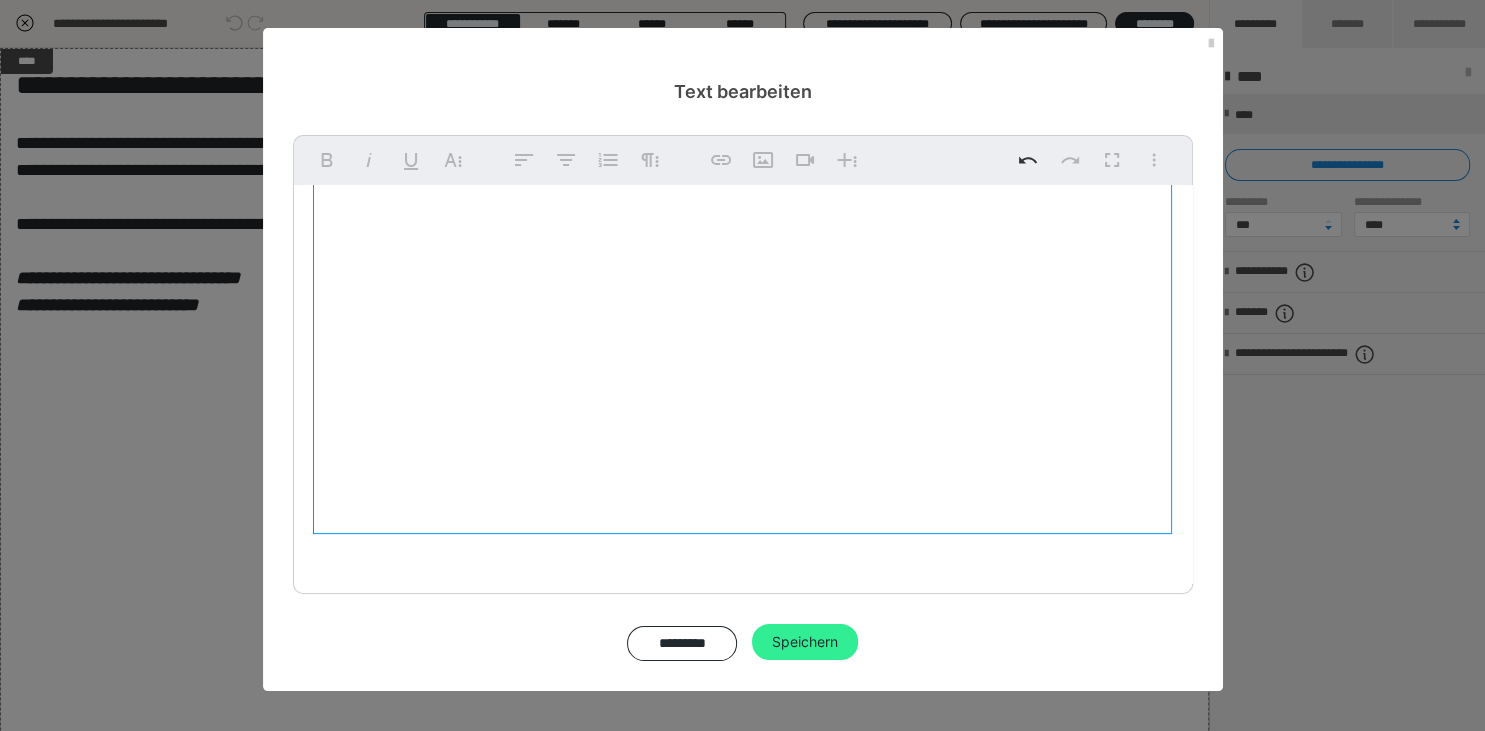 click on "Speichern" at bounding box center [805, 642] 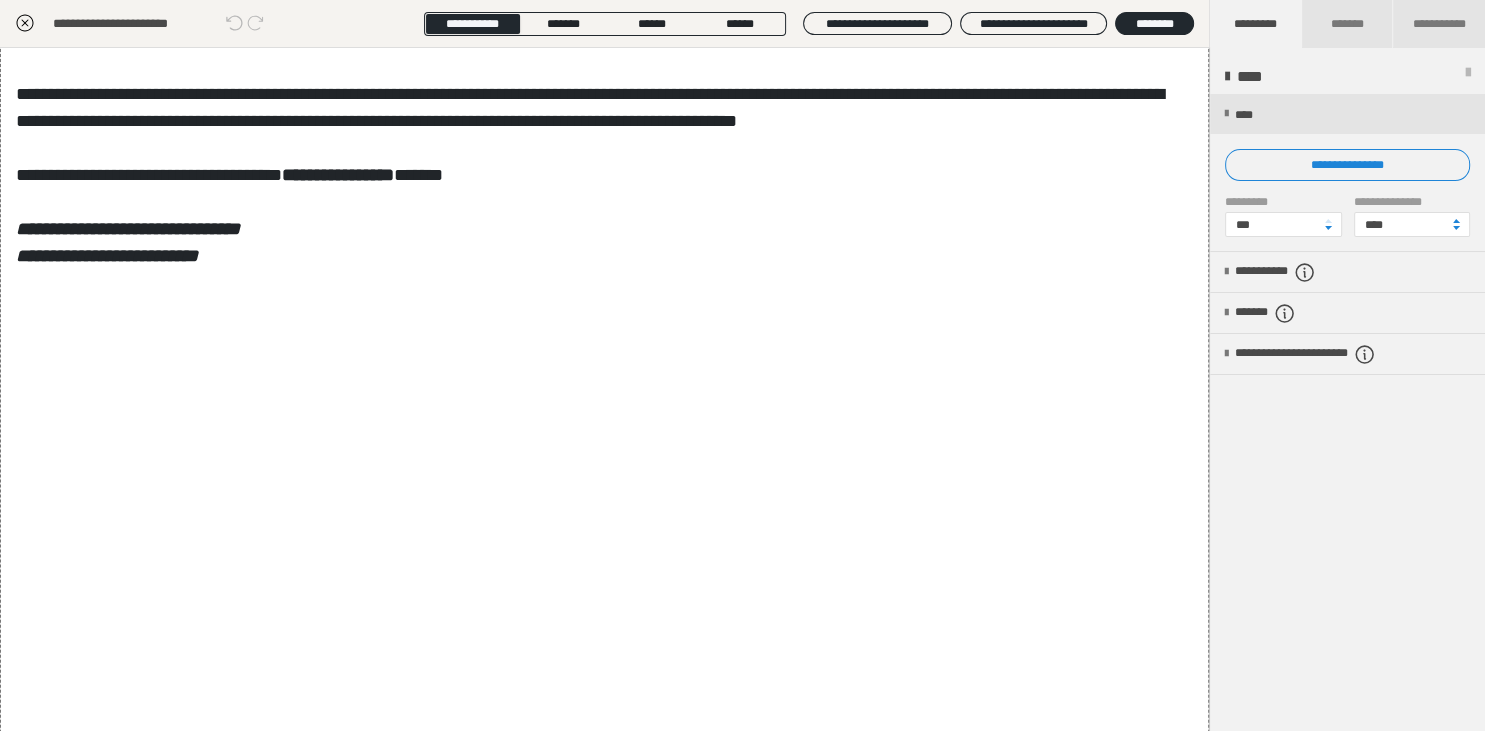 scroll, scrollTop: 0, scrollLeft: 0, axis: both 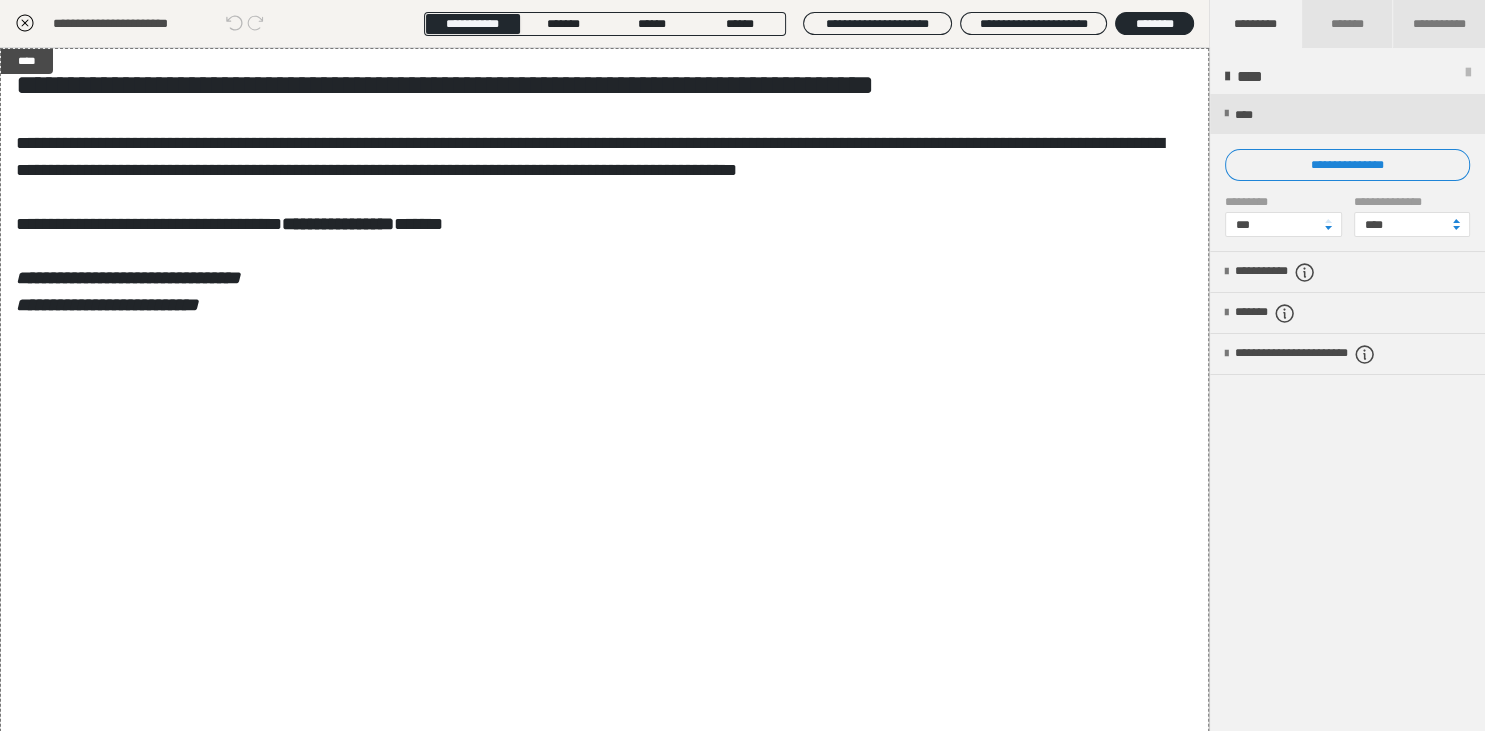 click 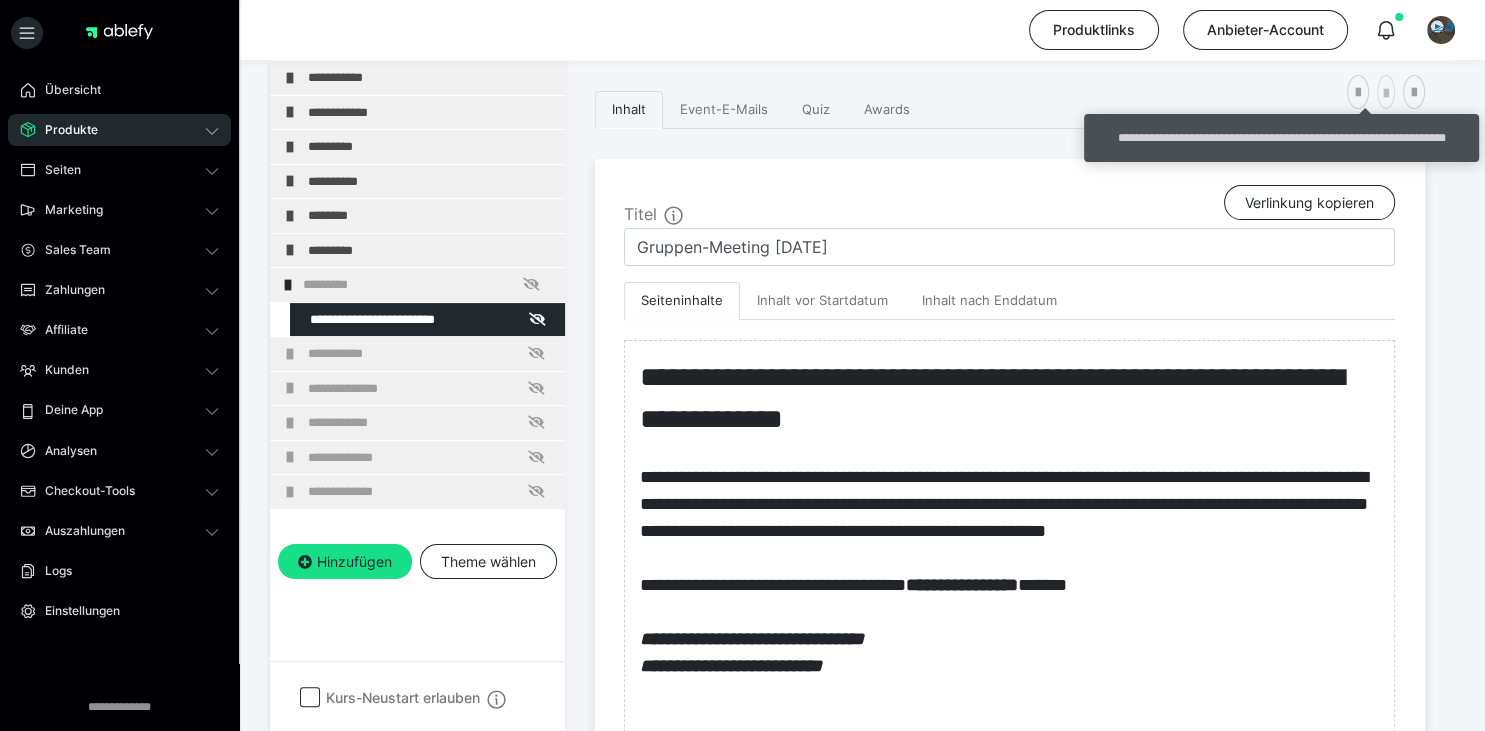 click at bounding box center (1386, 94) 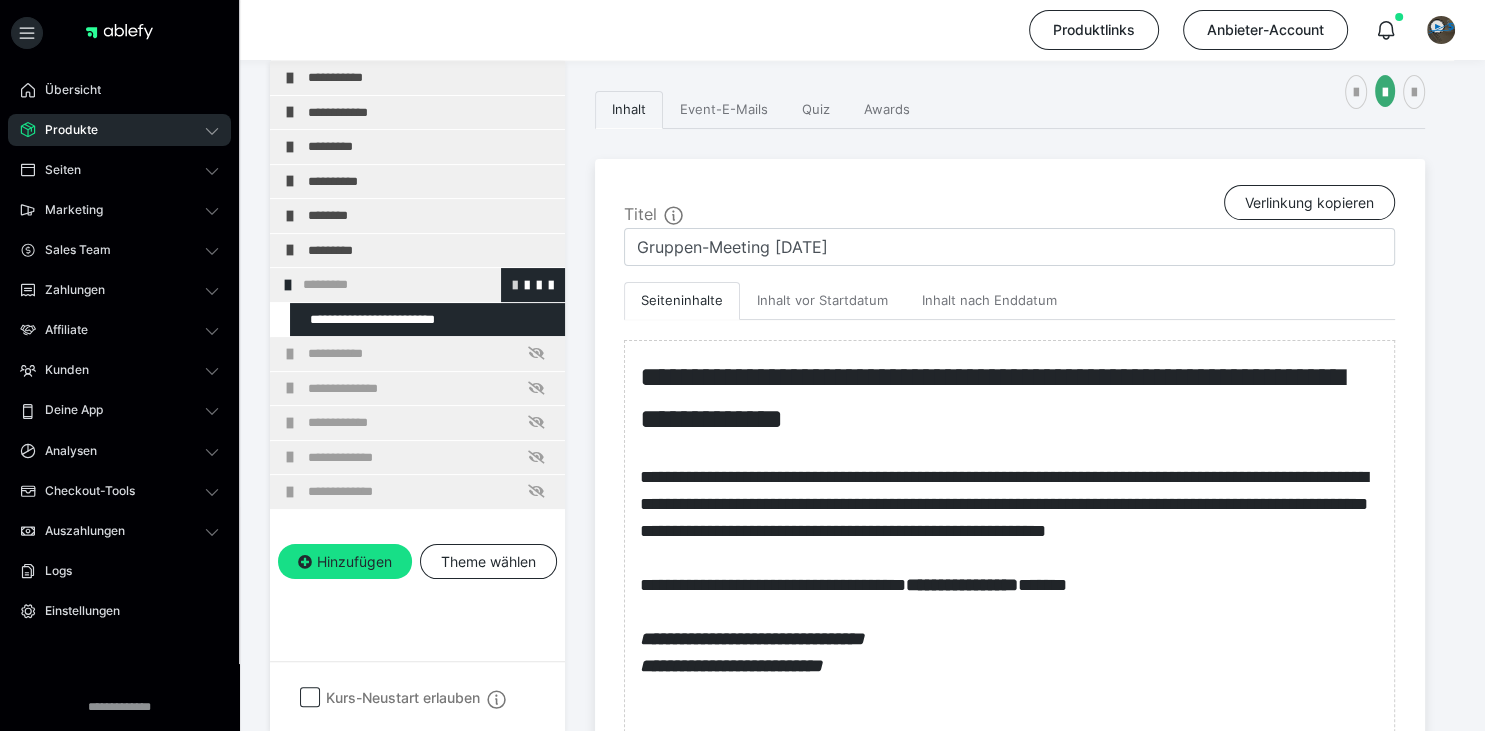 click at bounding box center [515, 284] 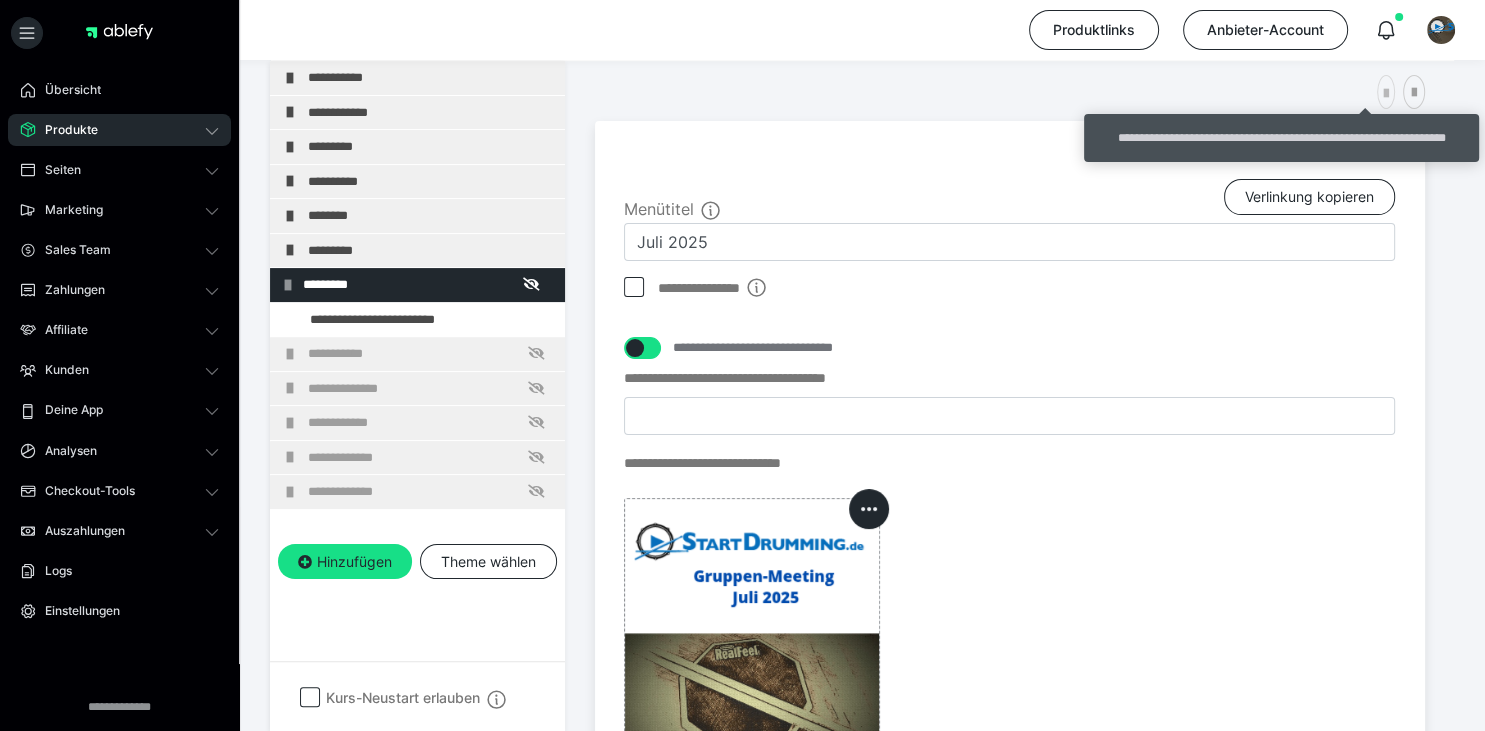 click at bounding box center [1386, 94] 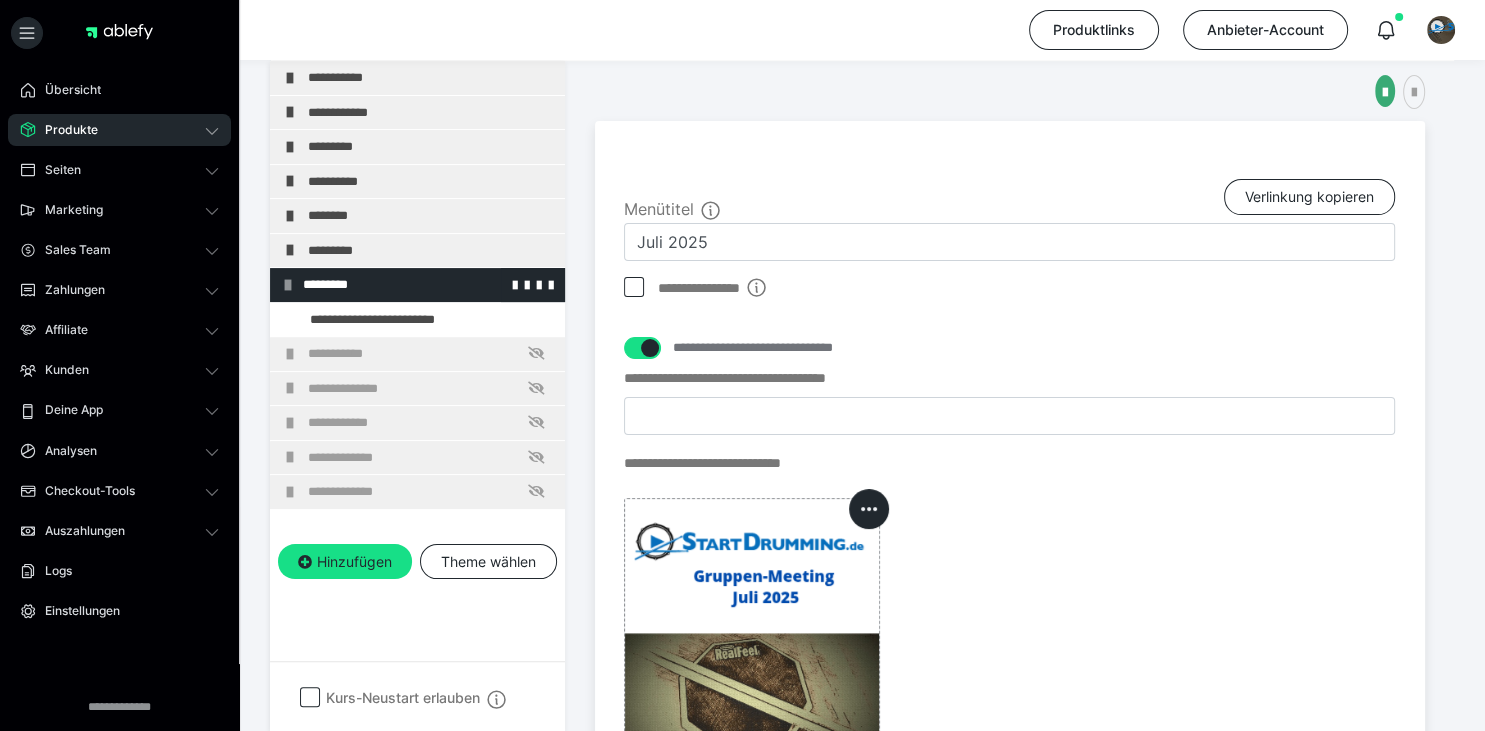 click at bounding box center [288, 285] 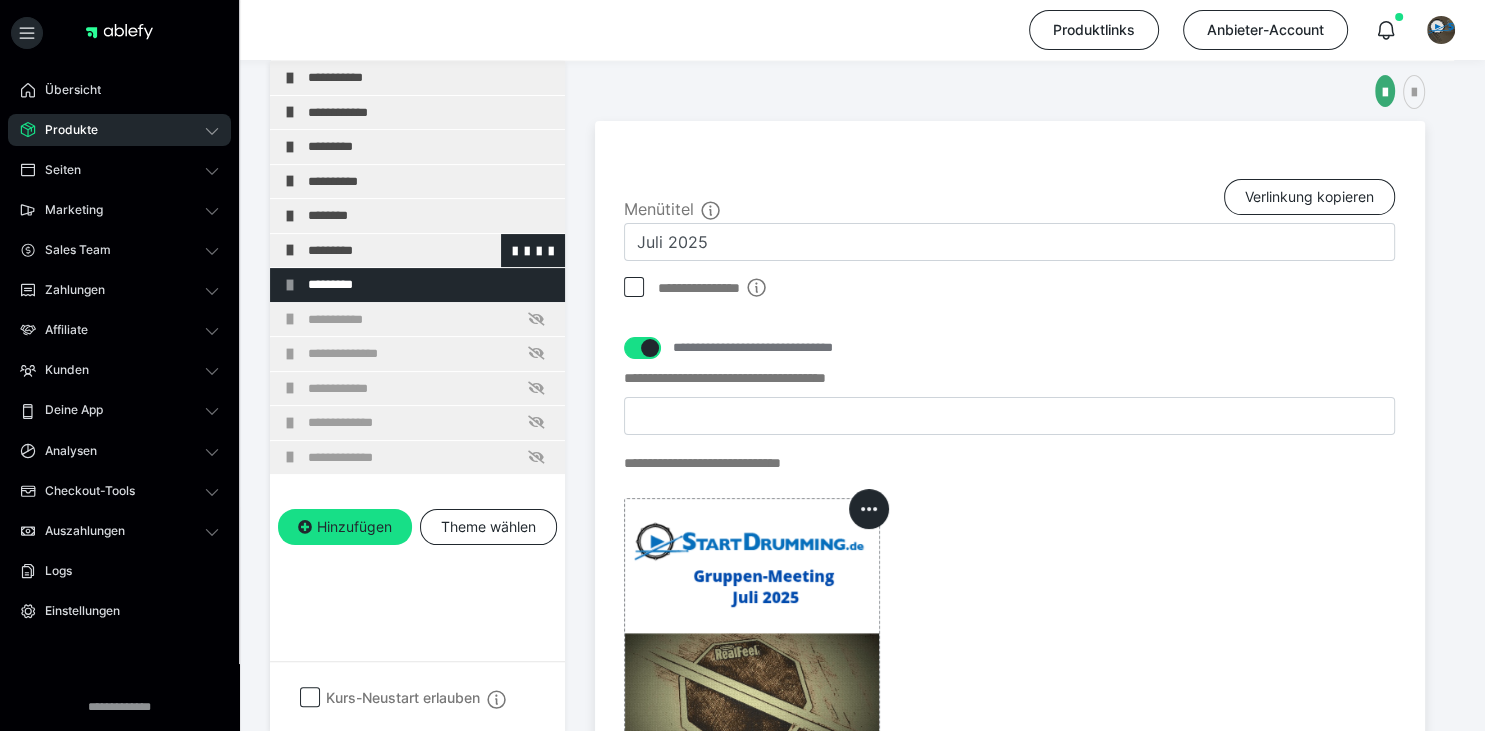 click at bounding box center (290, 250) 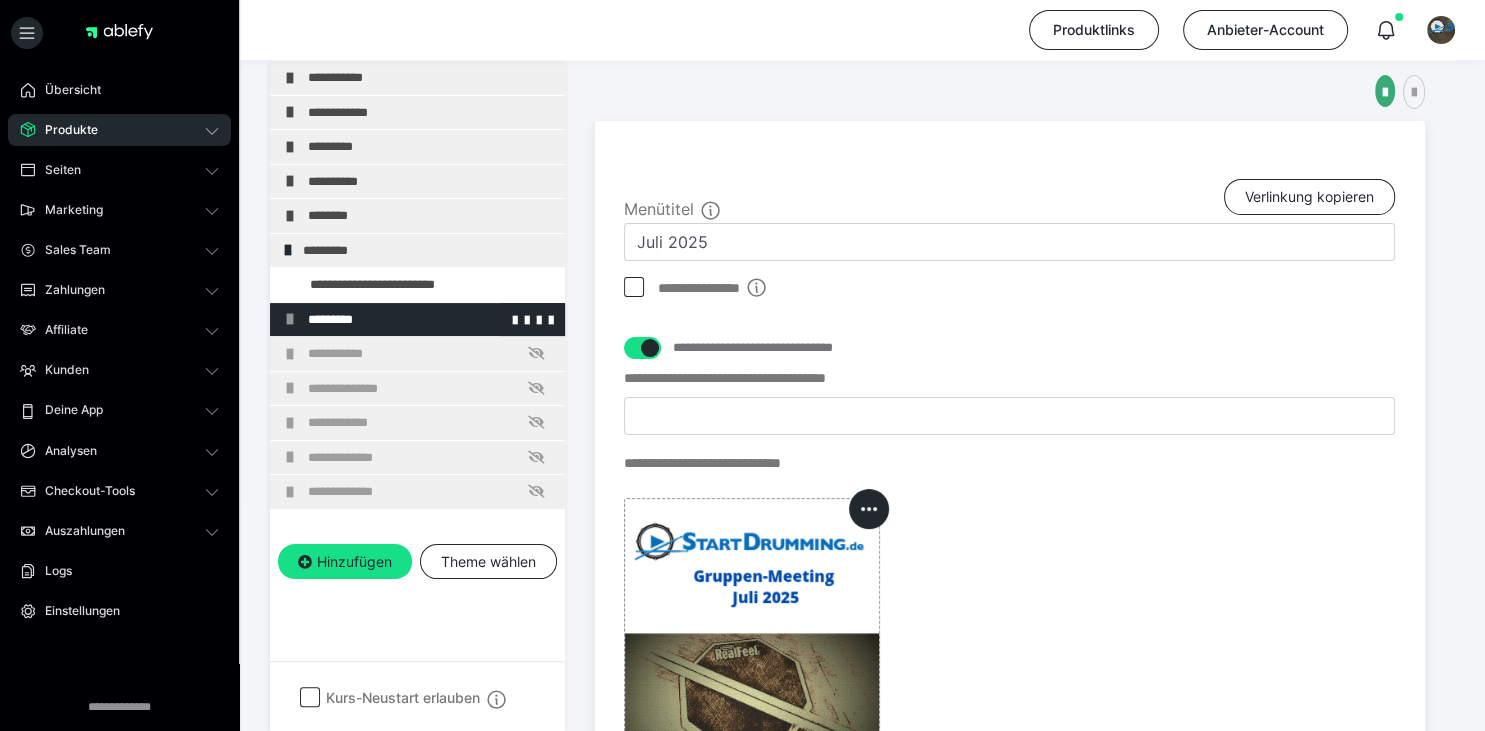 click at bounding box center [290, 319] 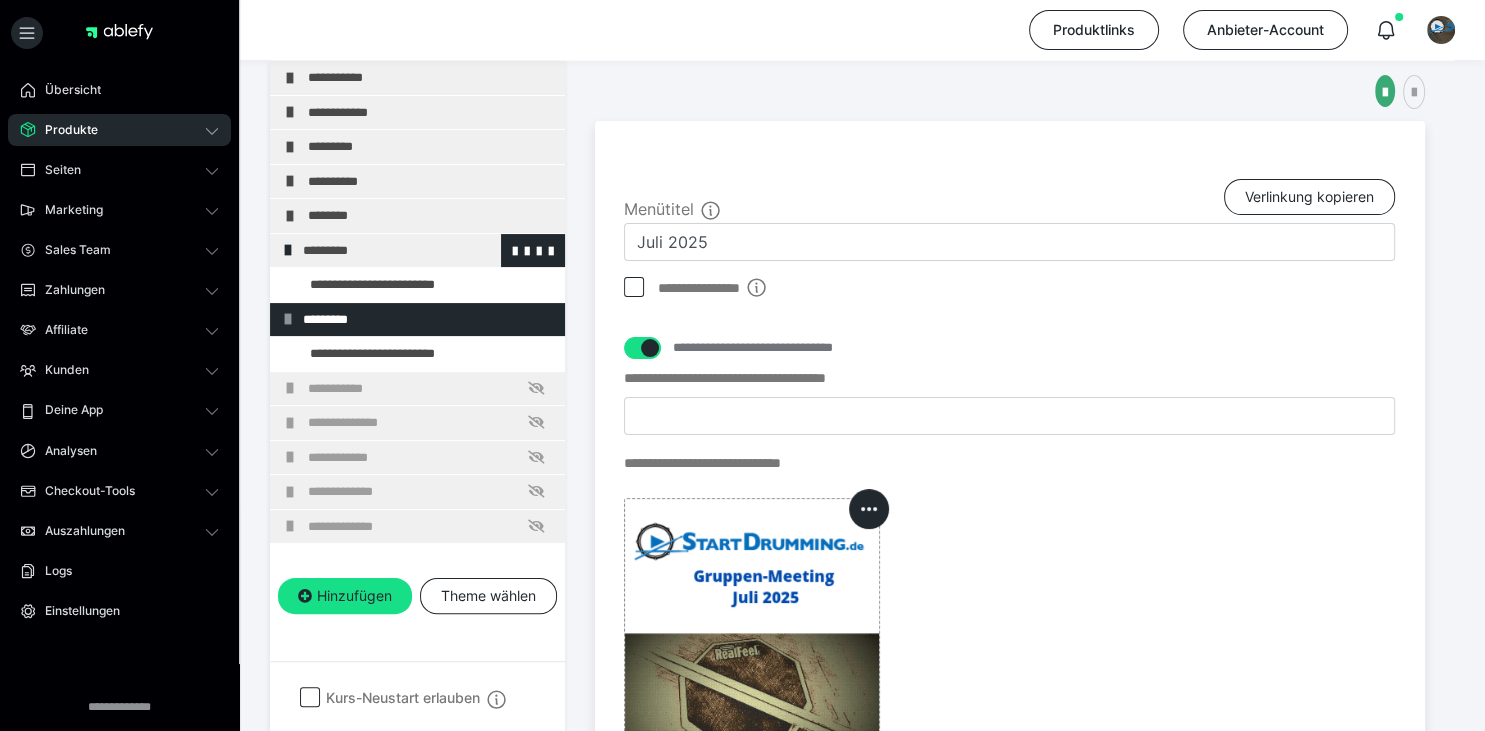 click at bounding box center [288, 250] 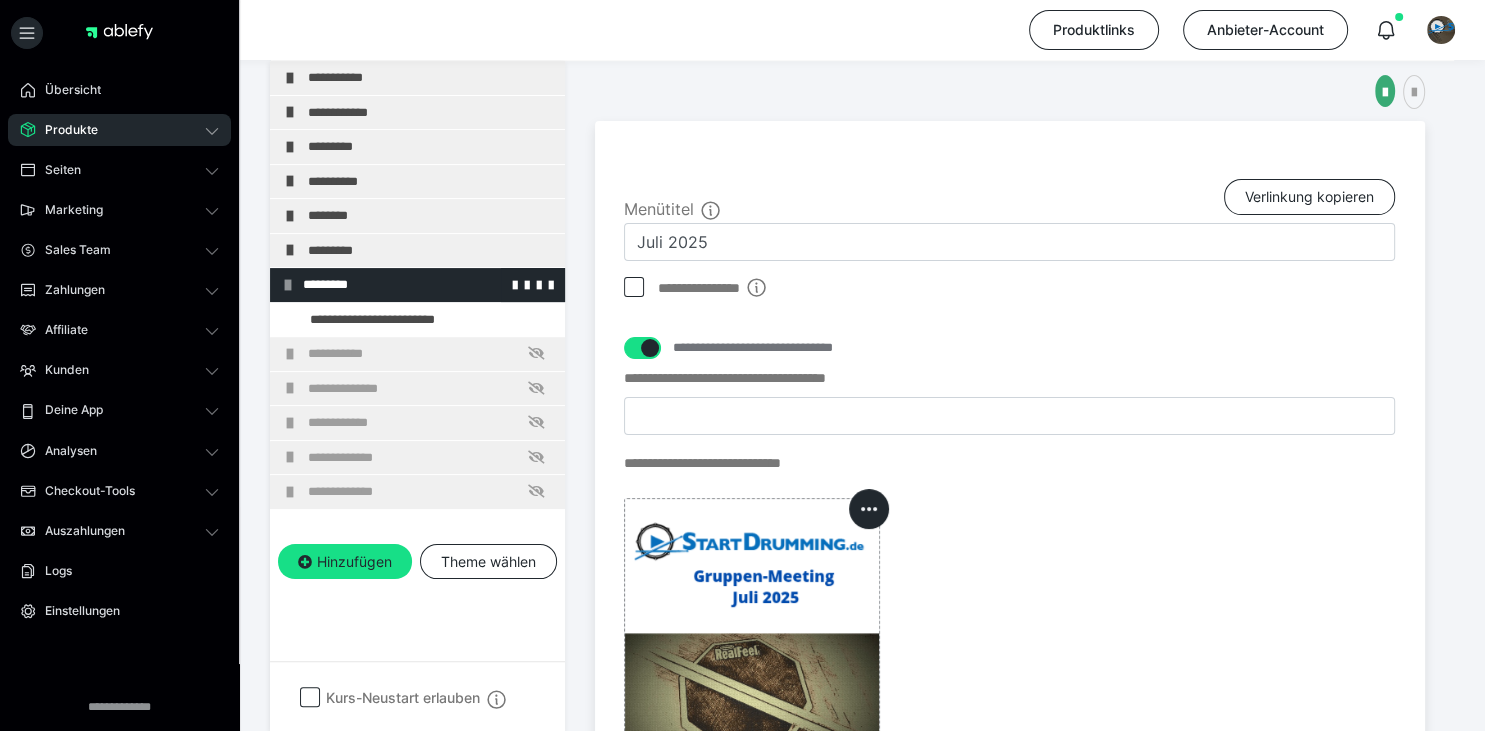 click at bounding box center (288, 285) 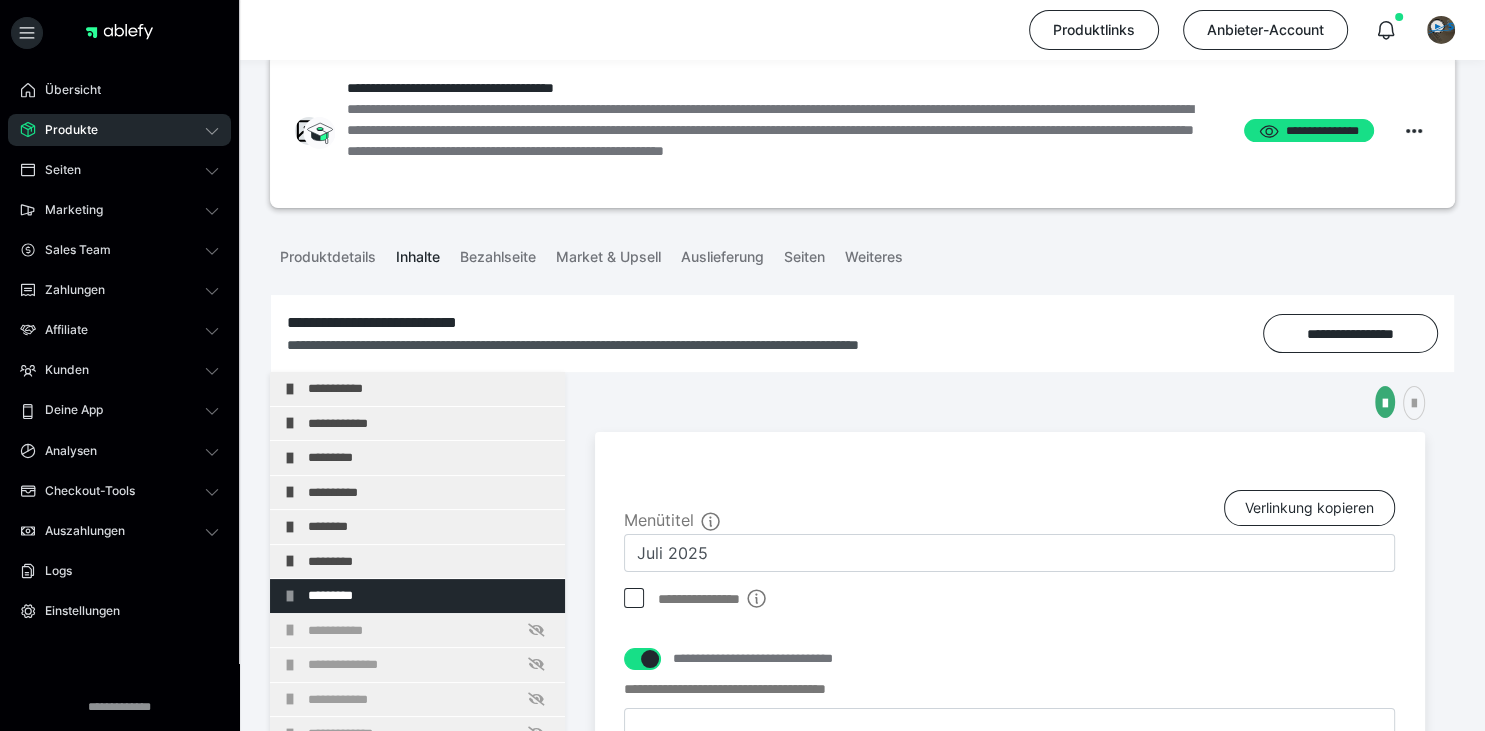 scroll, scrollTop: 0, scrollLeft: 0, axis: both 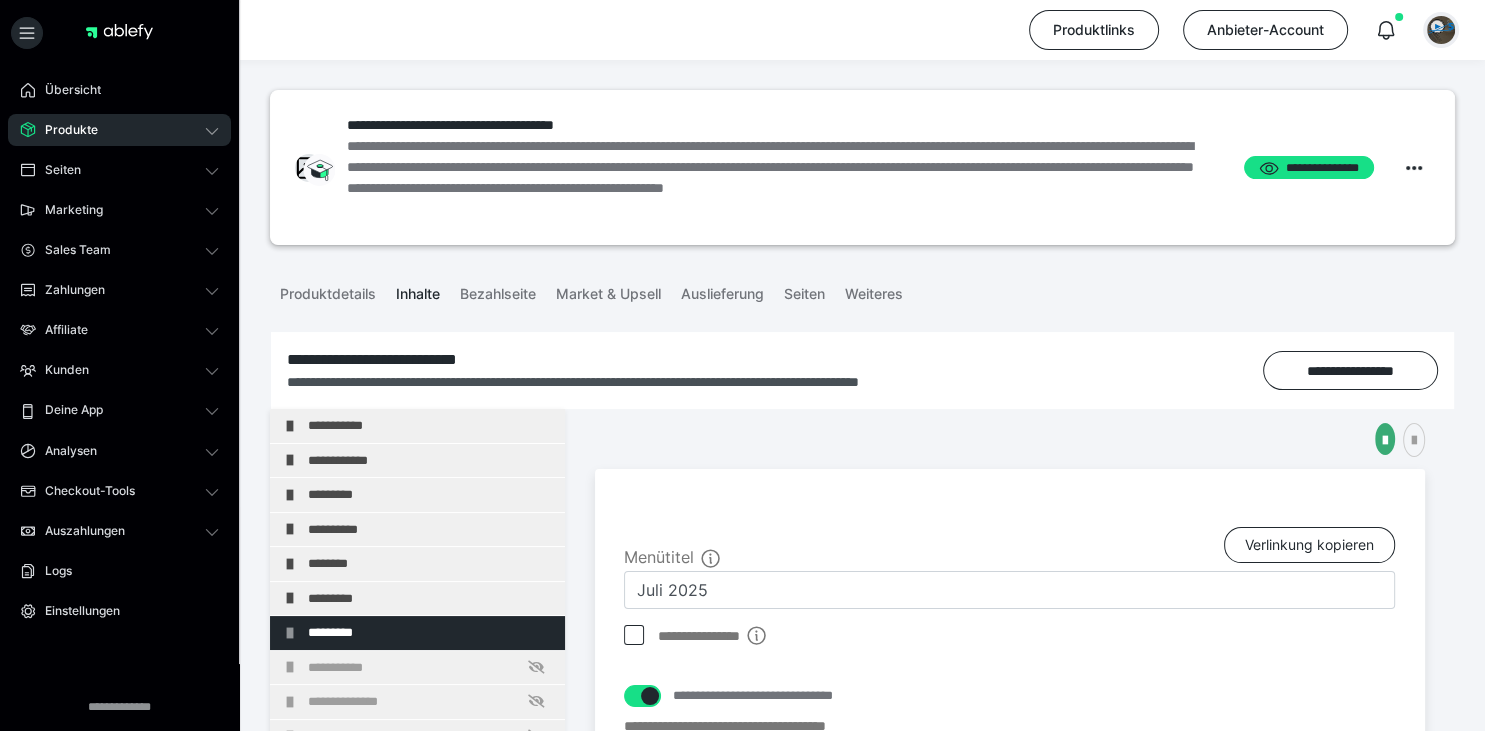 click at bounding box center (1441, 30) 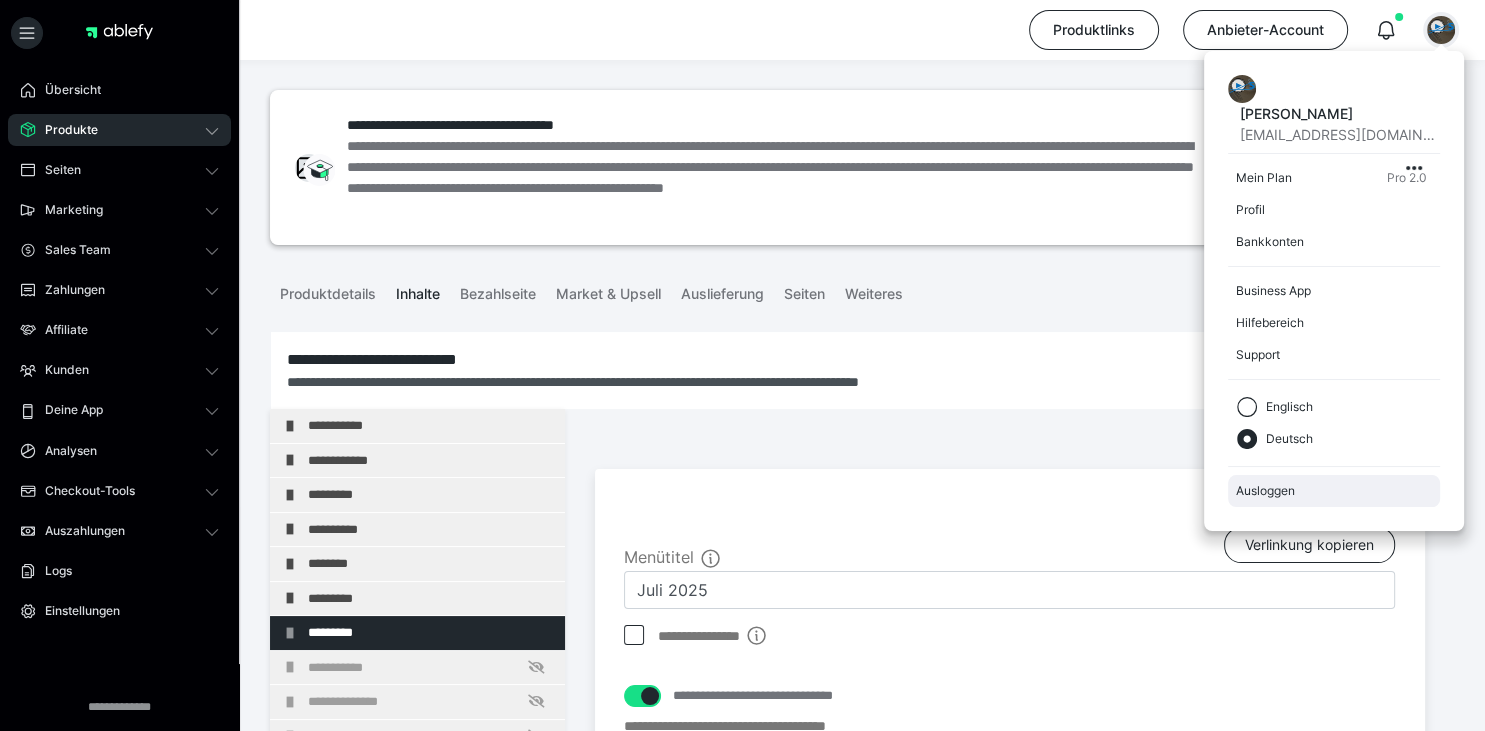 click on "Ausloggen" at bounding box center (1334, 491) 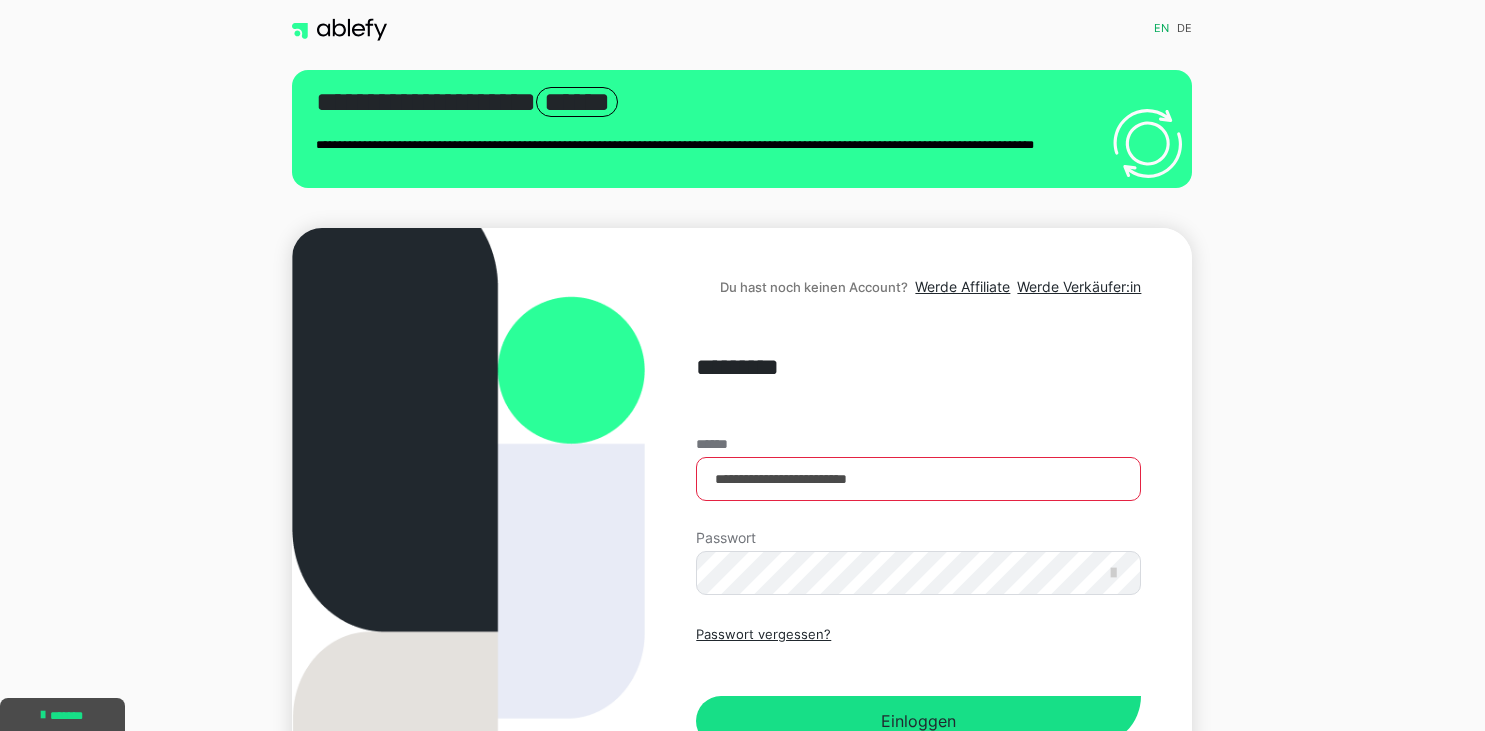 scroll, scrollTop: 0, scrollLeft: 0, axis: both 